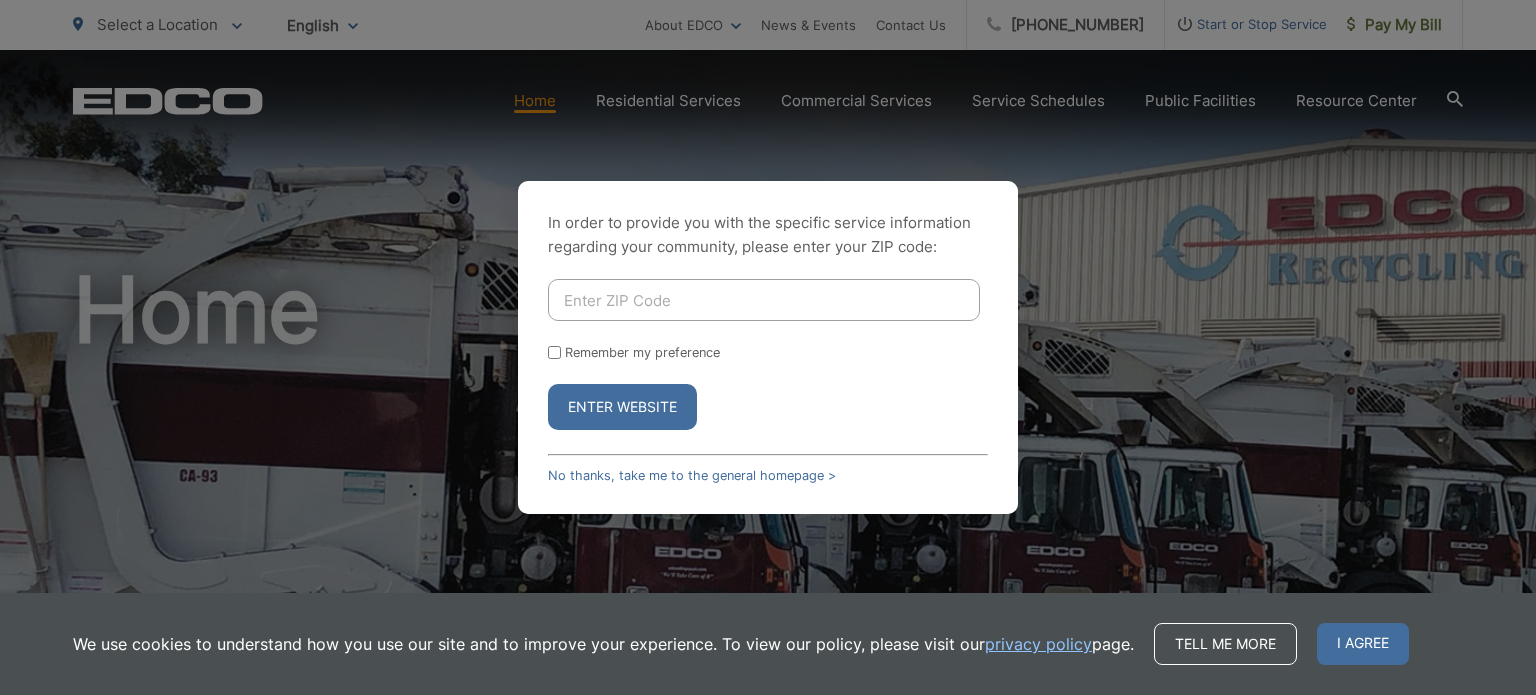scroll, scrollTop: 0, scrollLeft: 0, axis: both 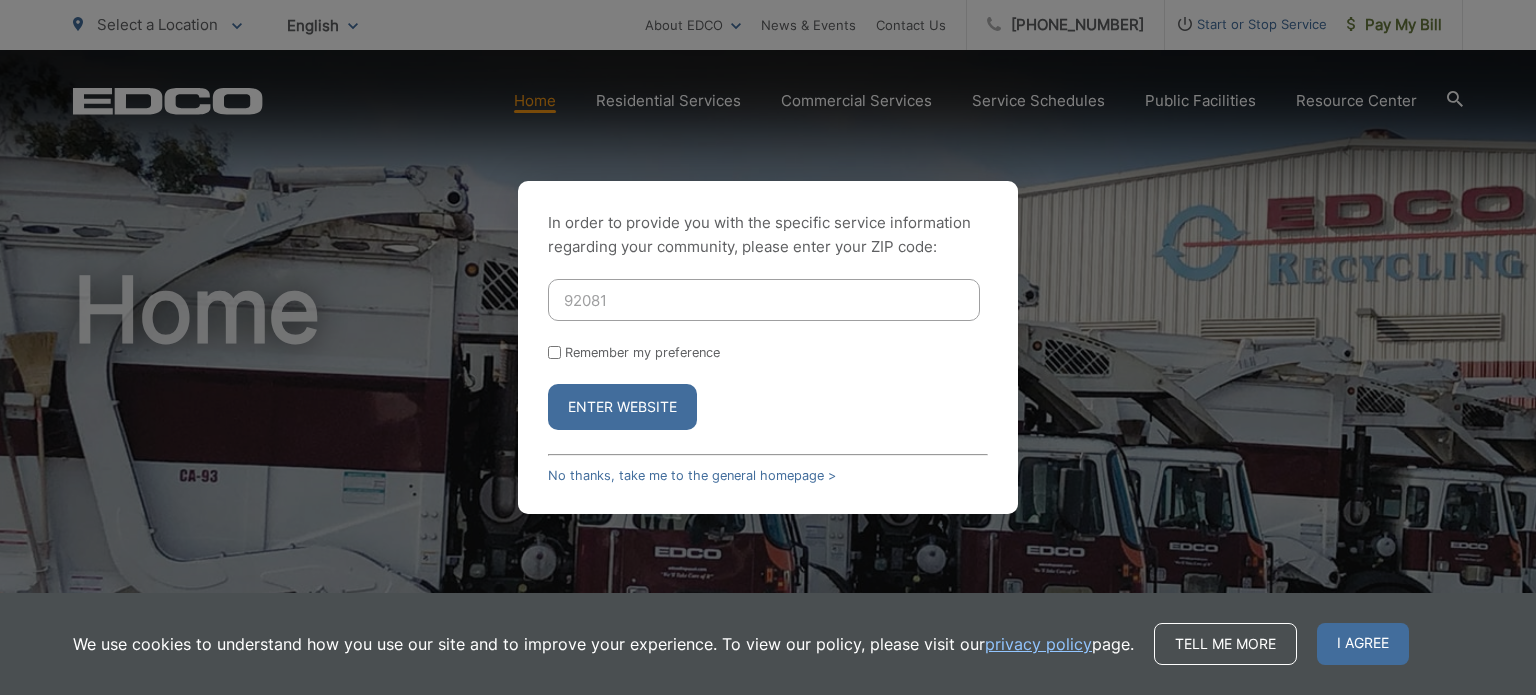 type on "92081" 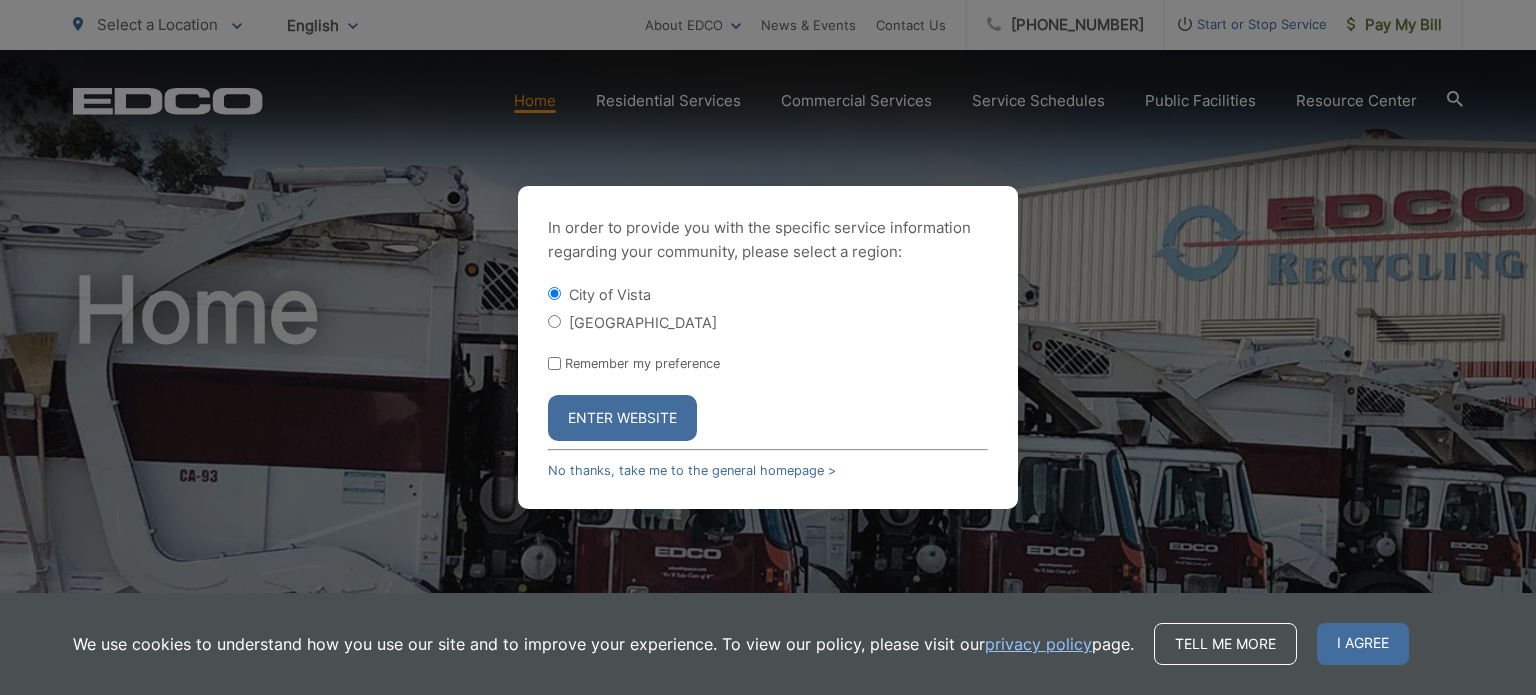 click on "Enter Website" at bounding box center (622, 418) 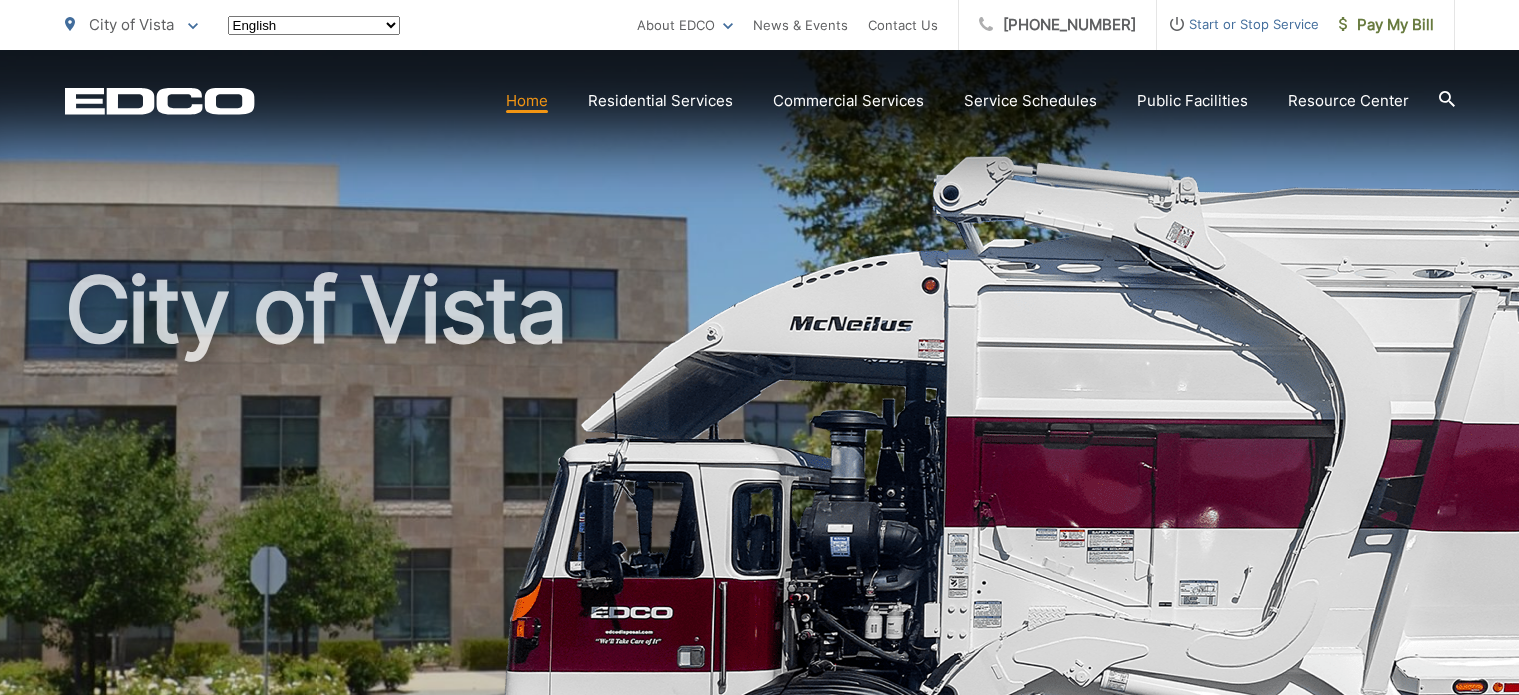 scroll, scrollTop: 0, scrollLeft: 0, axis: both 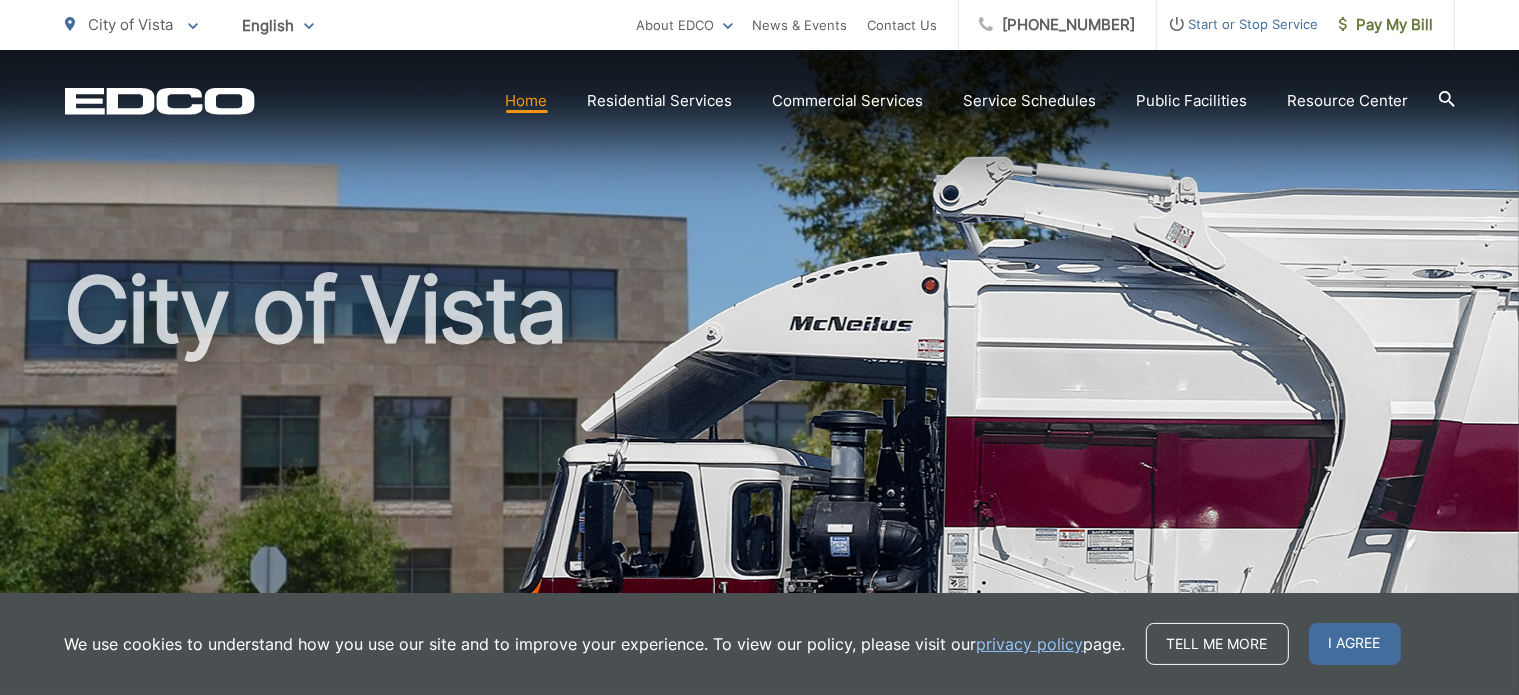 click on "Commercial Services" at bounding box center [848, 101] 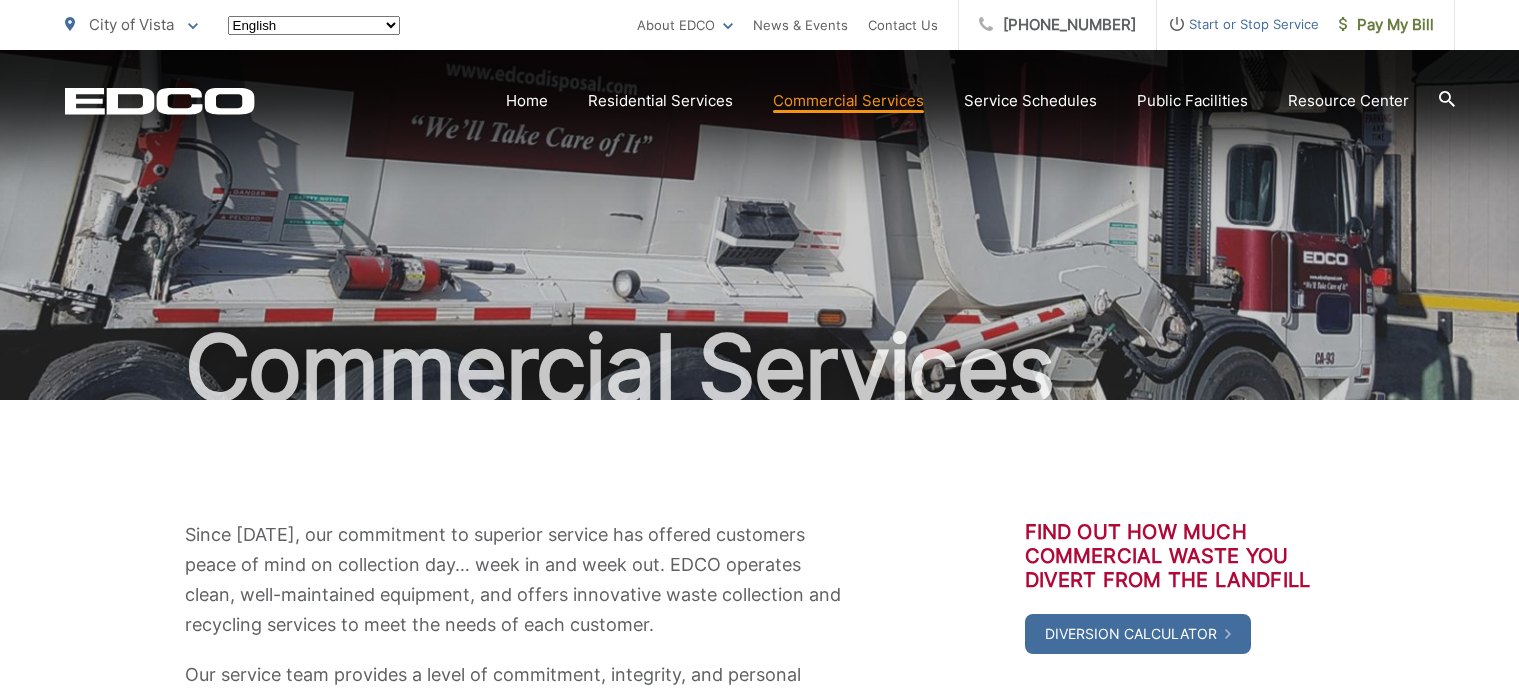 scroll, scrollTop: 0, scrollLeft: 0, axis: both 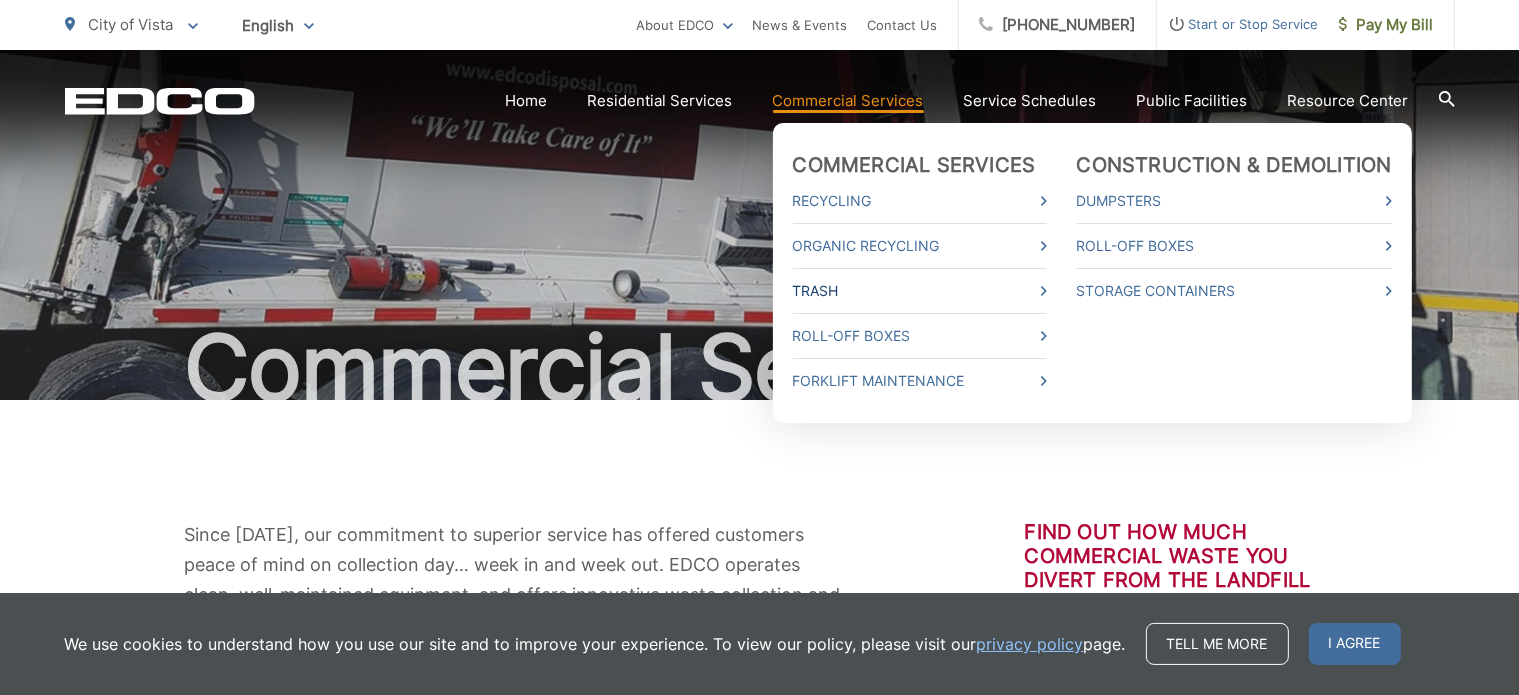 click on "Trash" at bounding box center (920, 291) 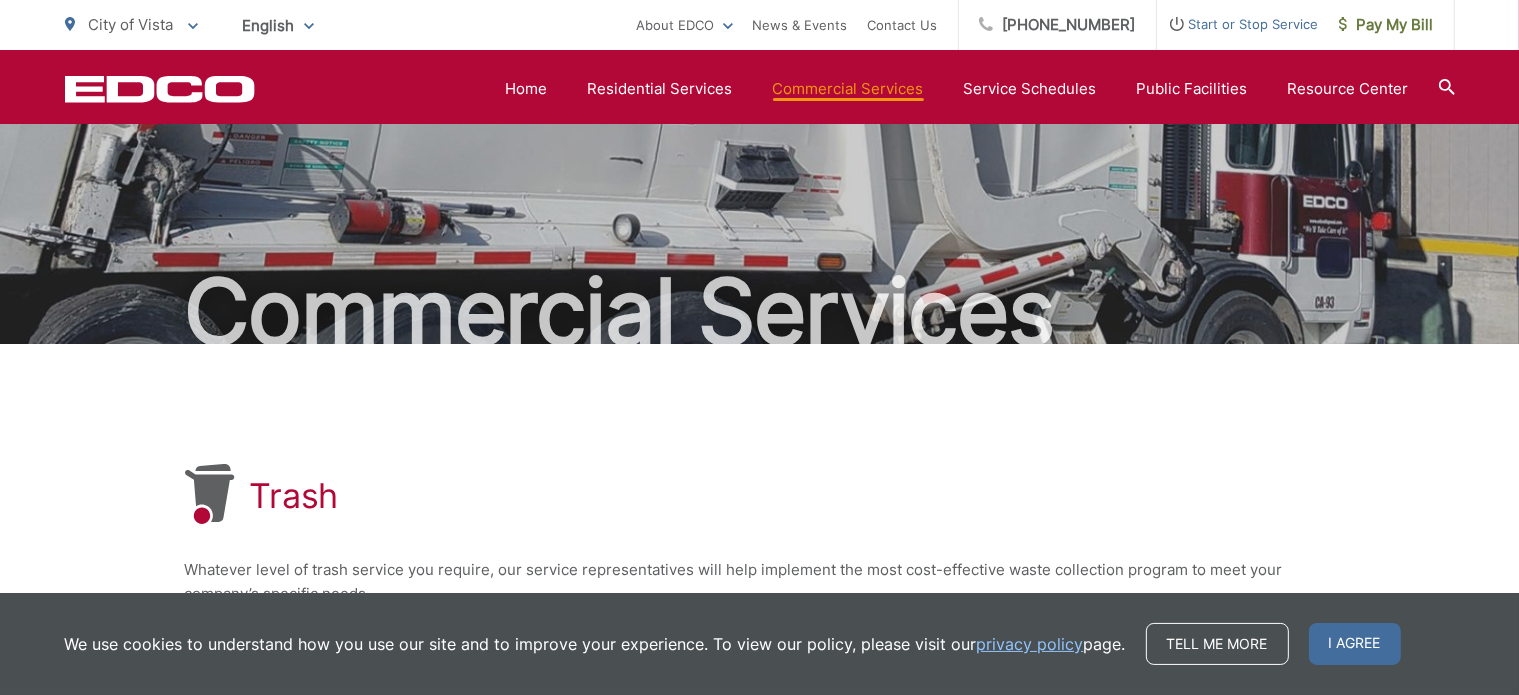 scroll, scrollTop: 0, scrollLeft: 0, axis: both 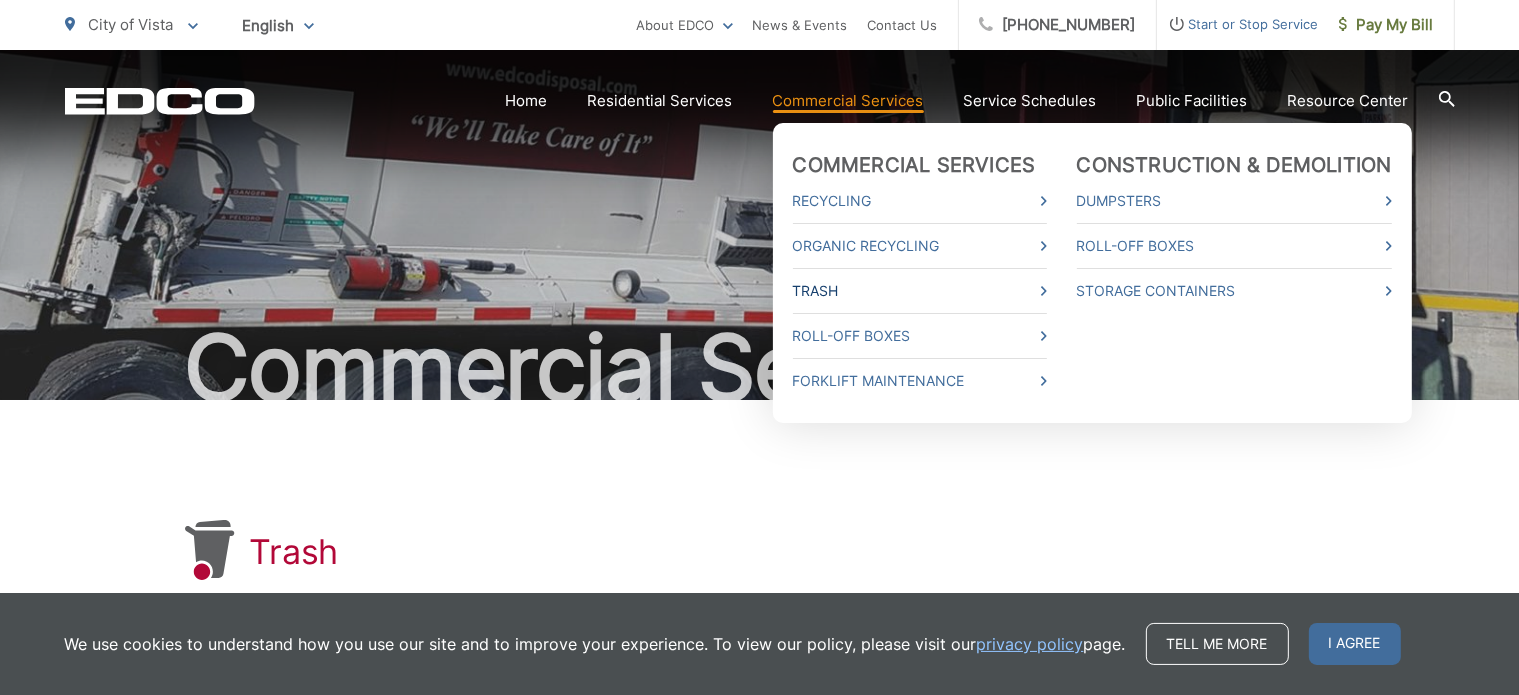 click on "Trash" at bounding box center [920, 291] 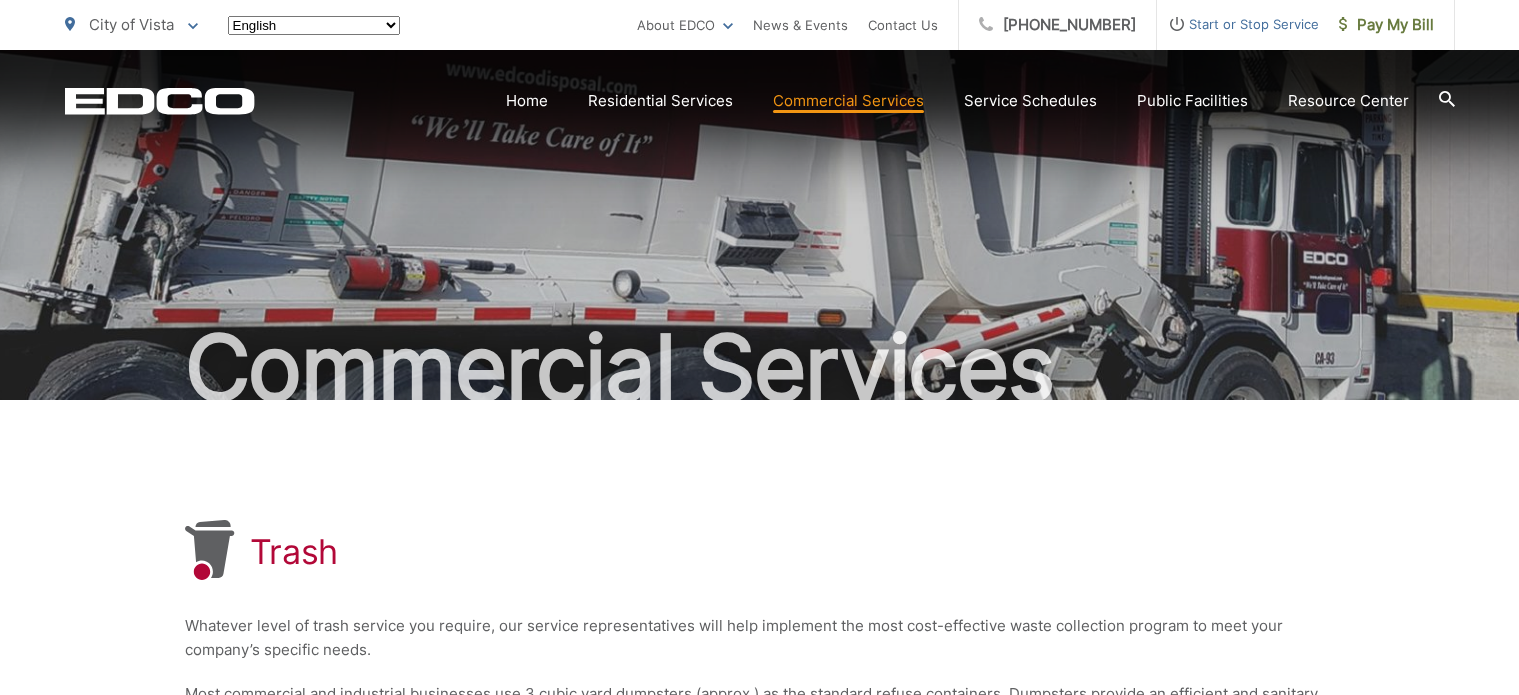 scroll, scrollTop: 0, scrollLeft: 0, axis: both 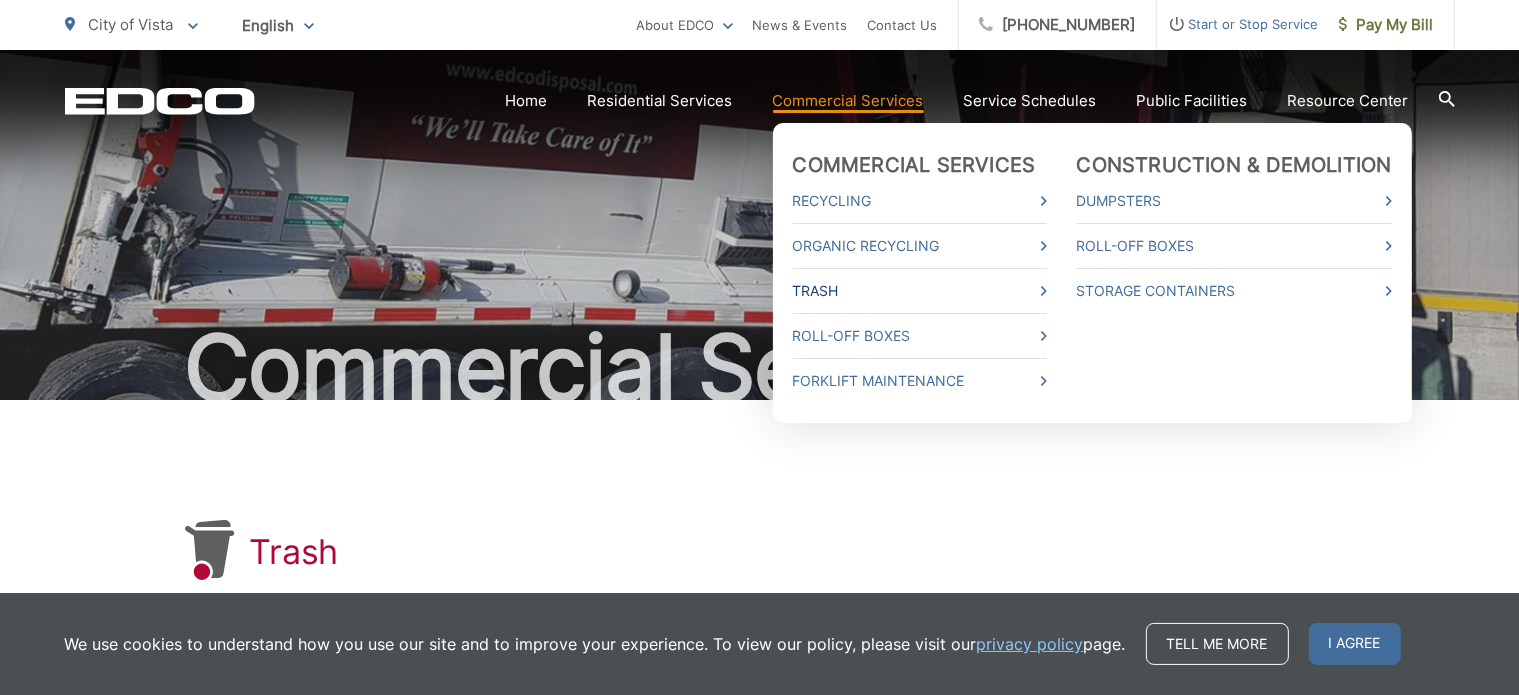 click at bounding box center (1044, 291) 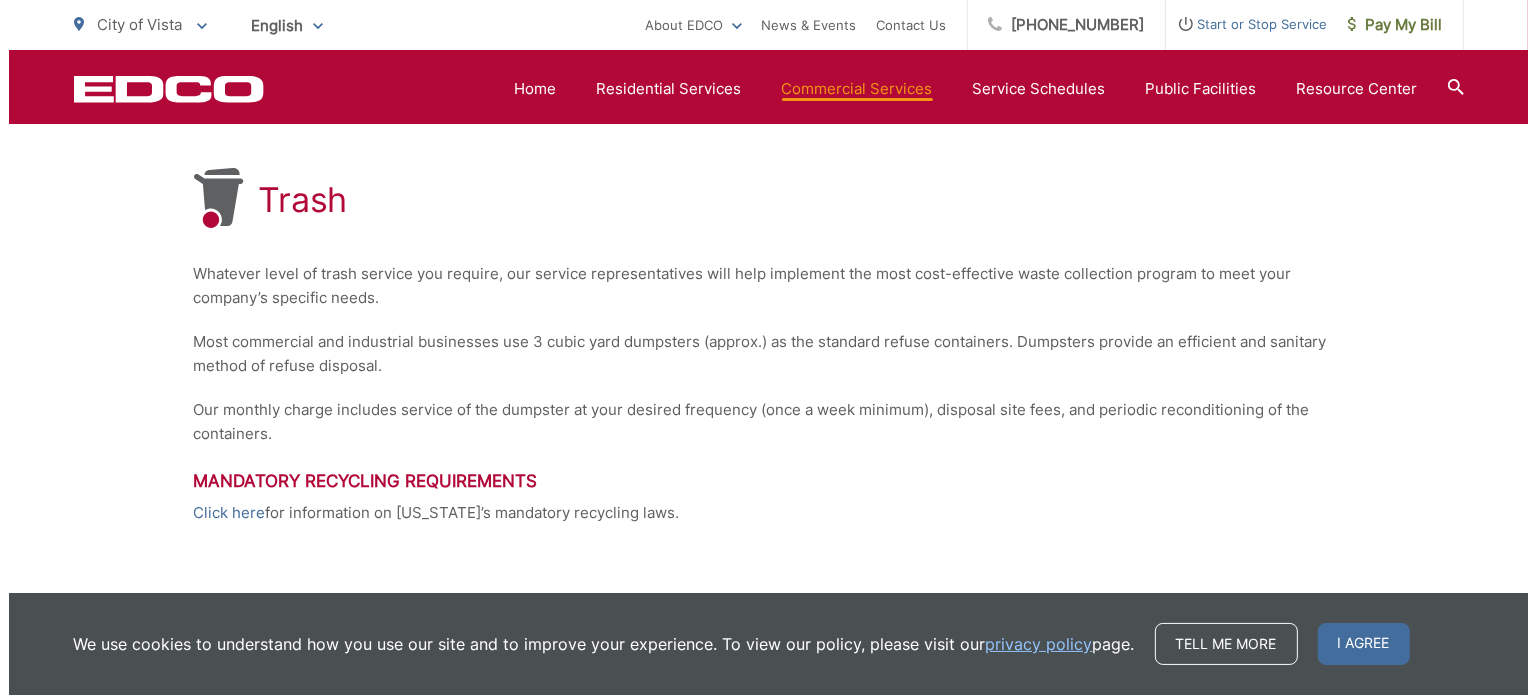 scroll, scrollTop: 352, scrollLeft: 0, axis: vertical 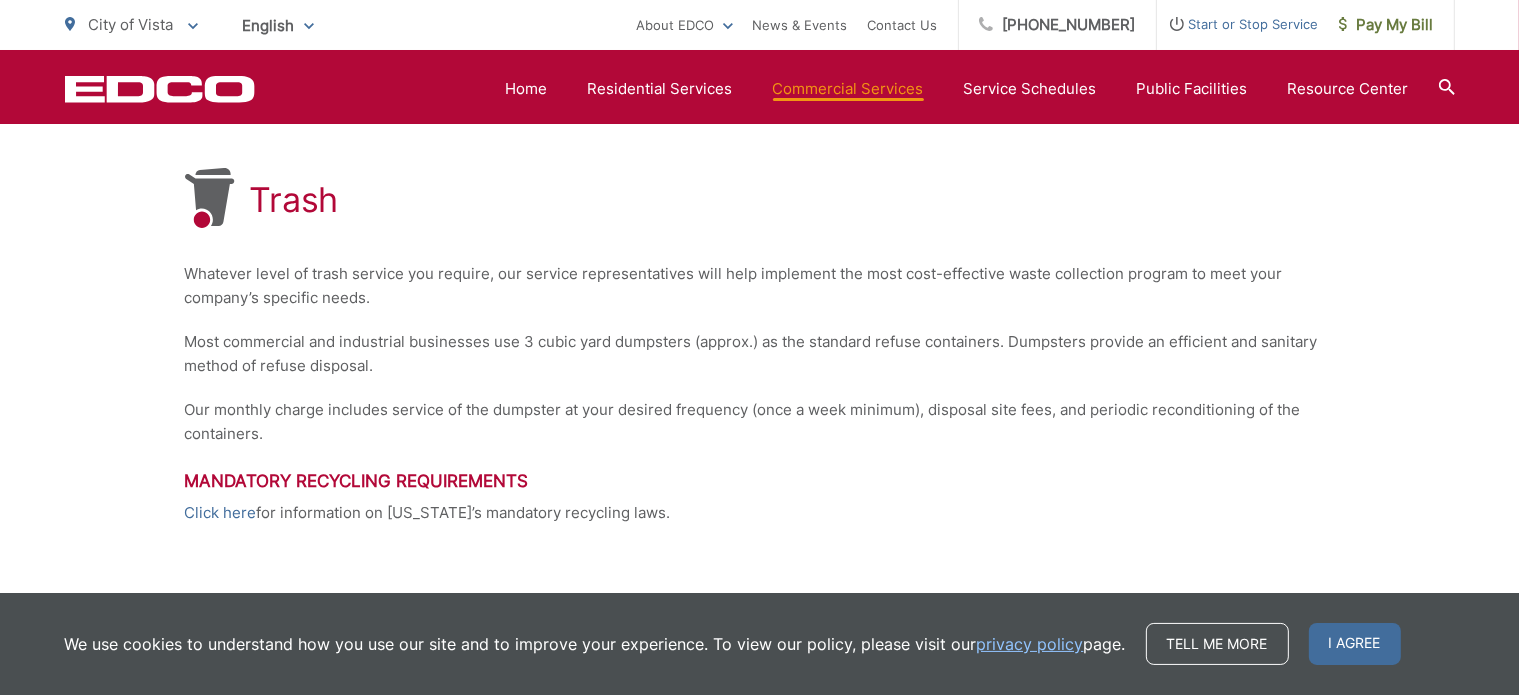 click on "Start or Stop Service" at bounding box center (1238, 24) 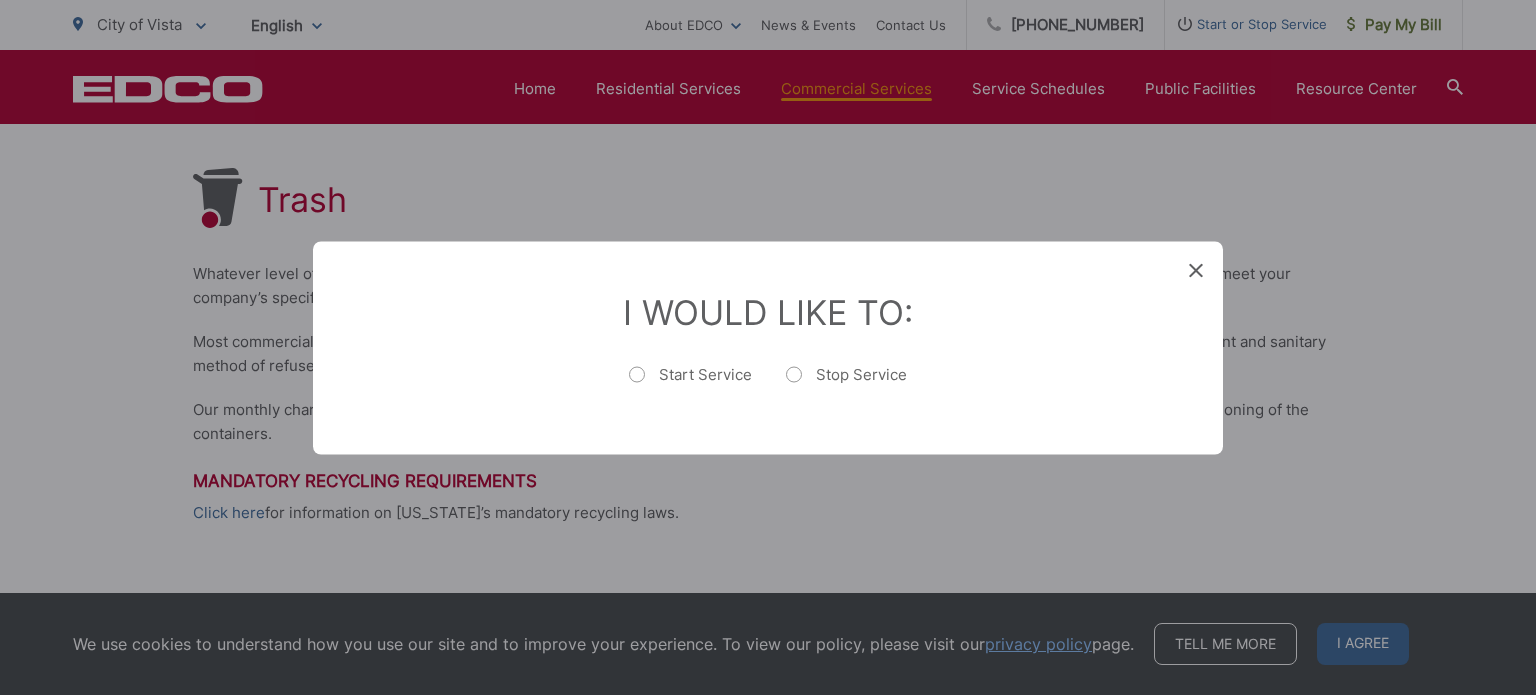 click on "Start Service" at bounding box center [690, 384] 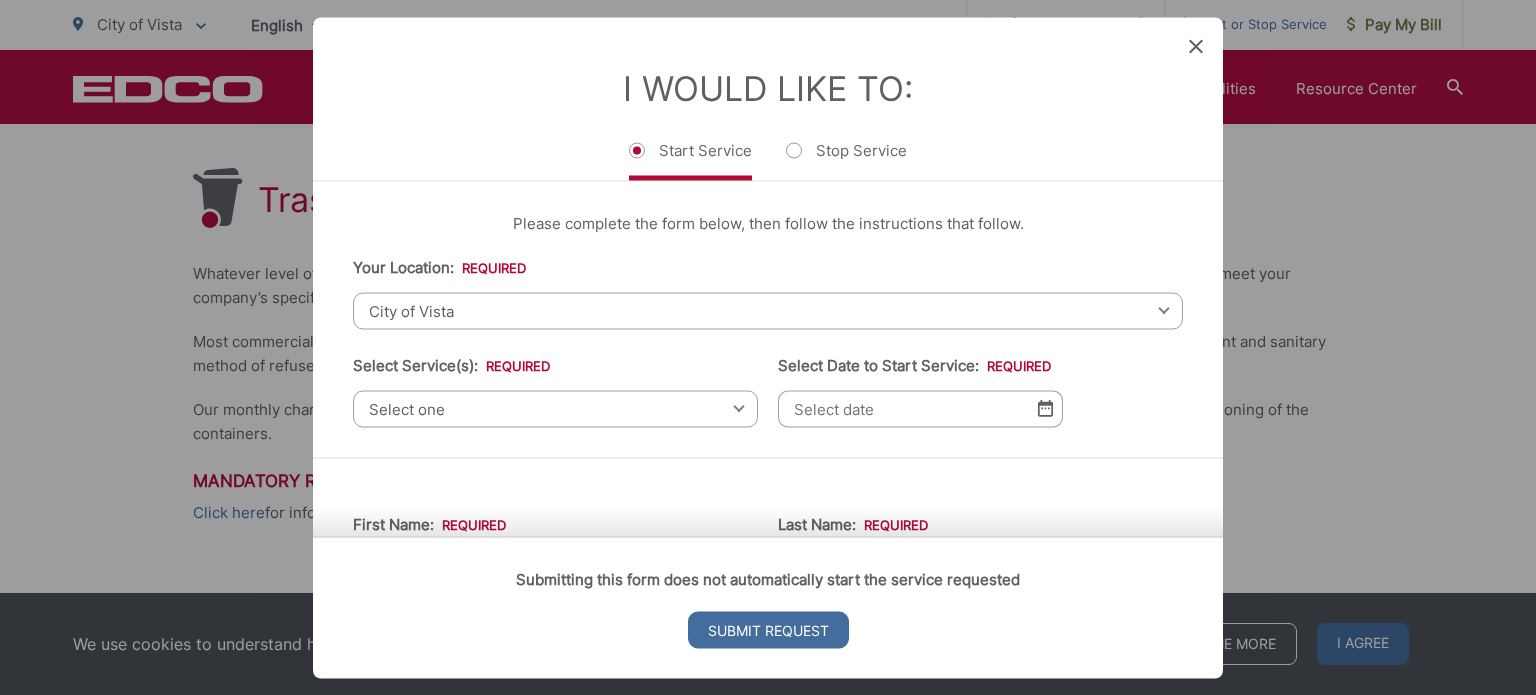click on "Select one" at bounding box center (555, 408) 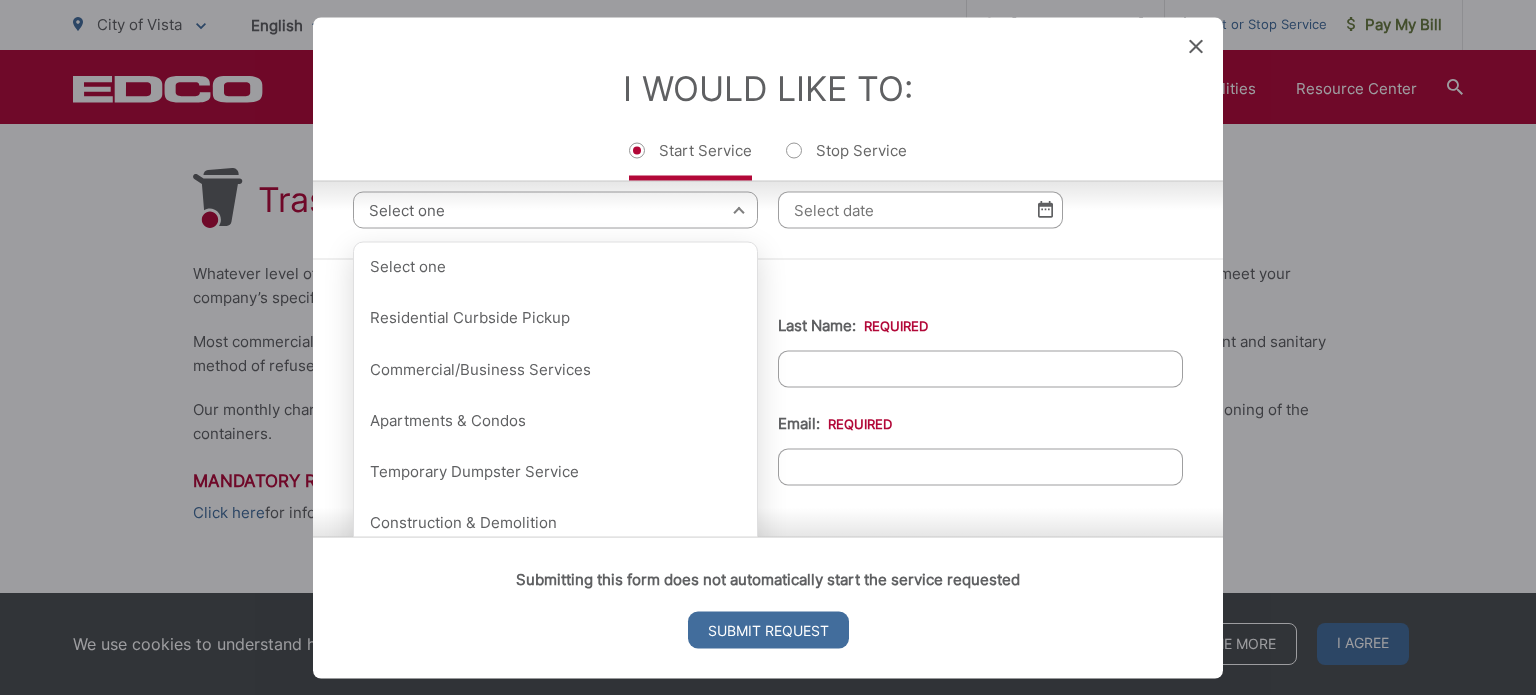 scroll, scrollTop: 204, scrollLeft: 0, axis: vertical 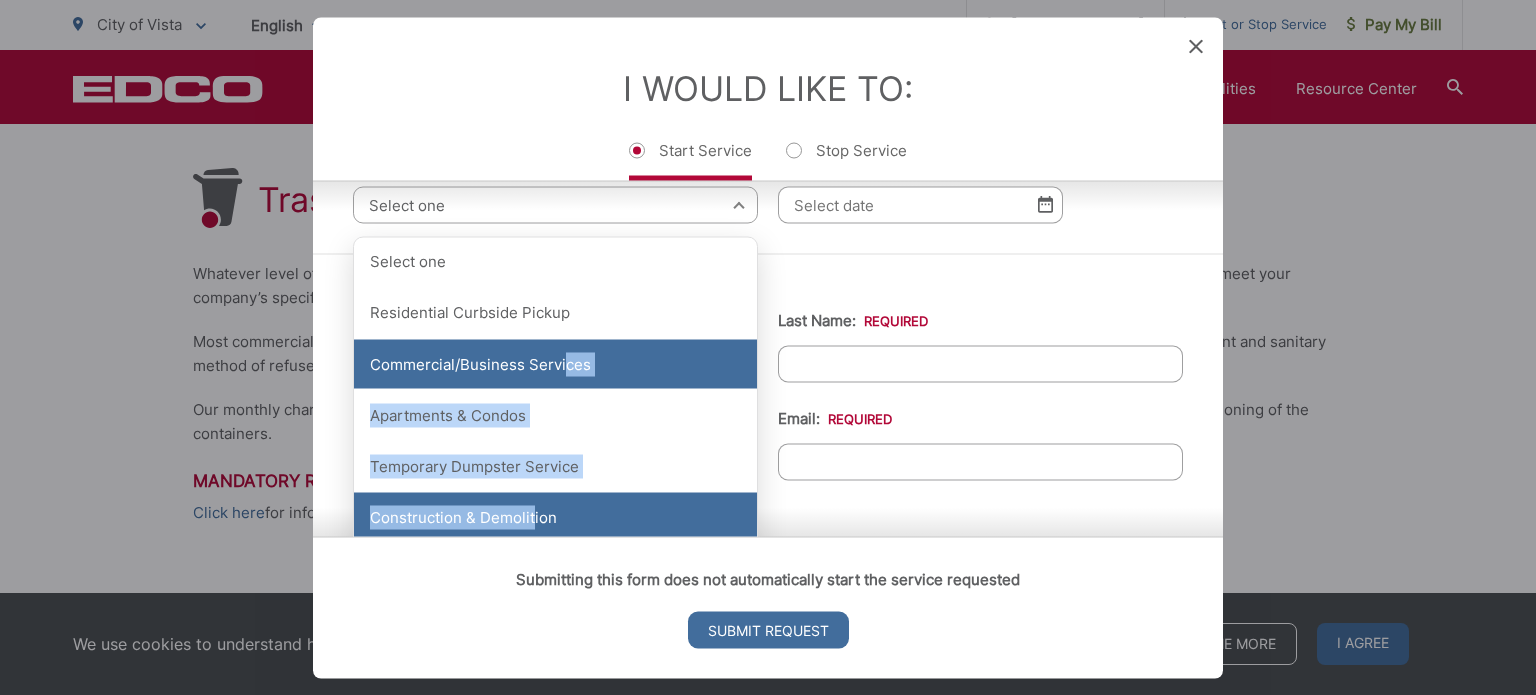 drag, startPoint x: 563, startPoint y: 340, endPoint x: 532, endPoint y: 492, distance: 155.12898 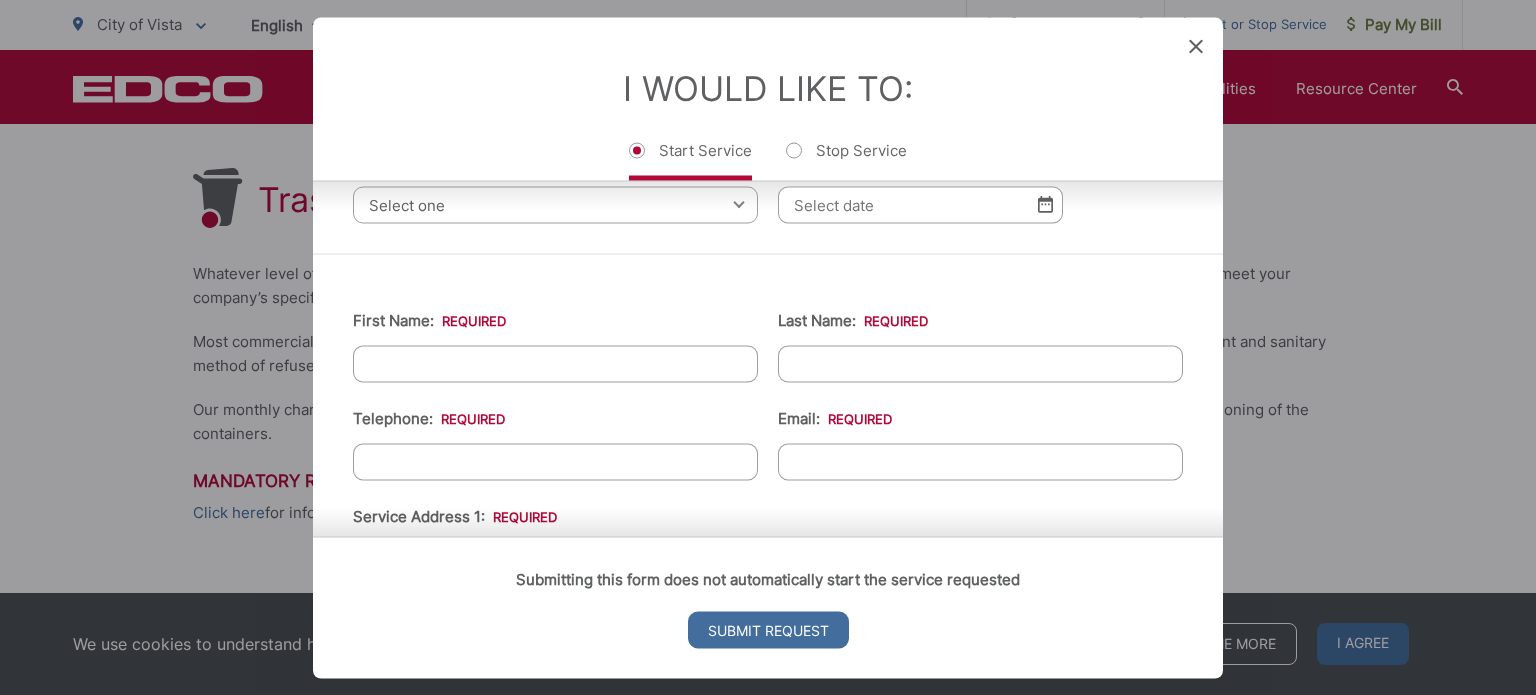 click on "Select one" at bounding box center (555, 204) 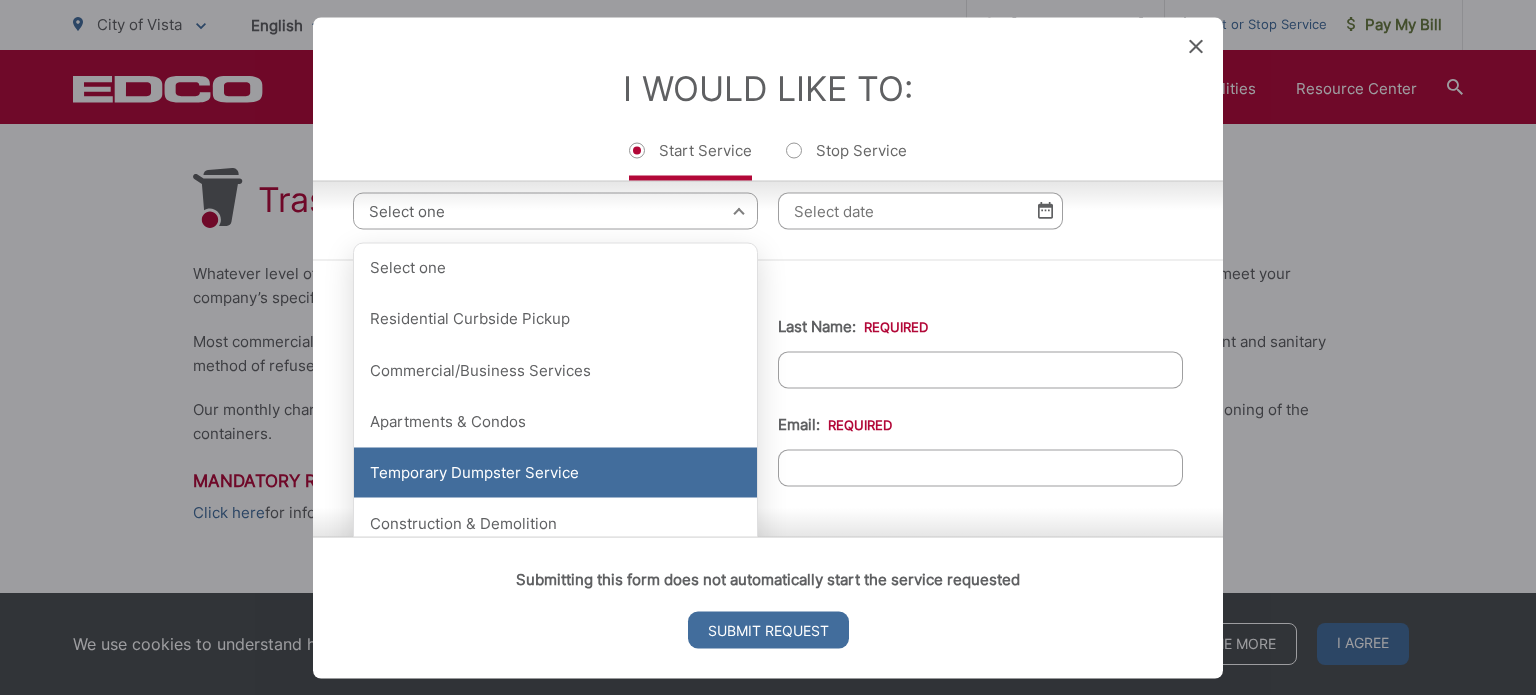 scroll, scrollTop: 199, scrollLeft: 0, axis: vertical 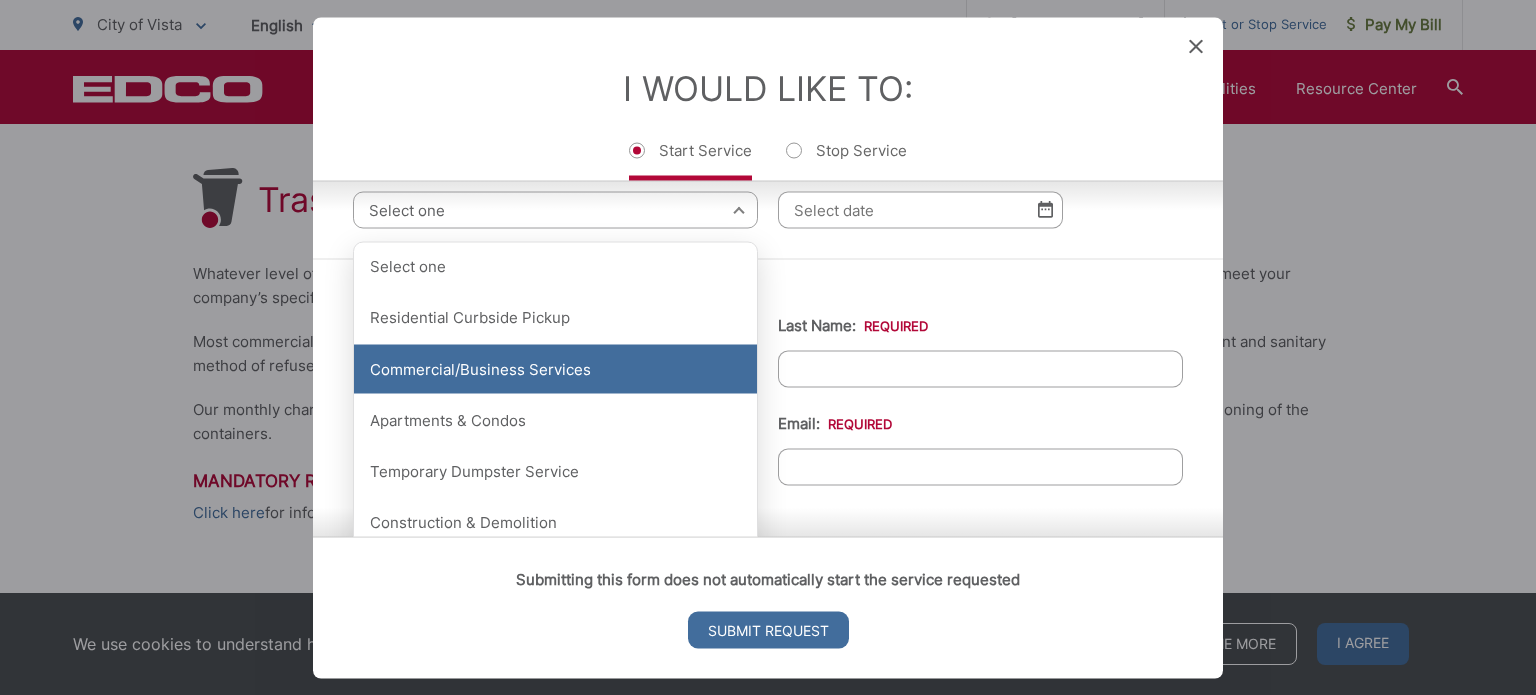click on "Commercial/Business Services" at bounding box center [555, 369] 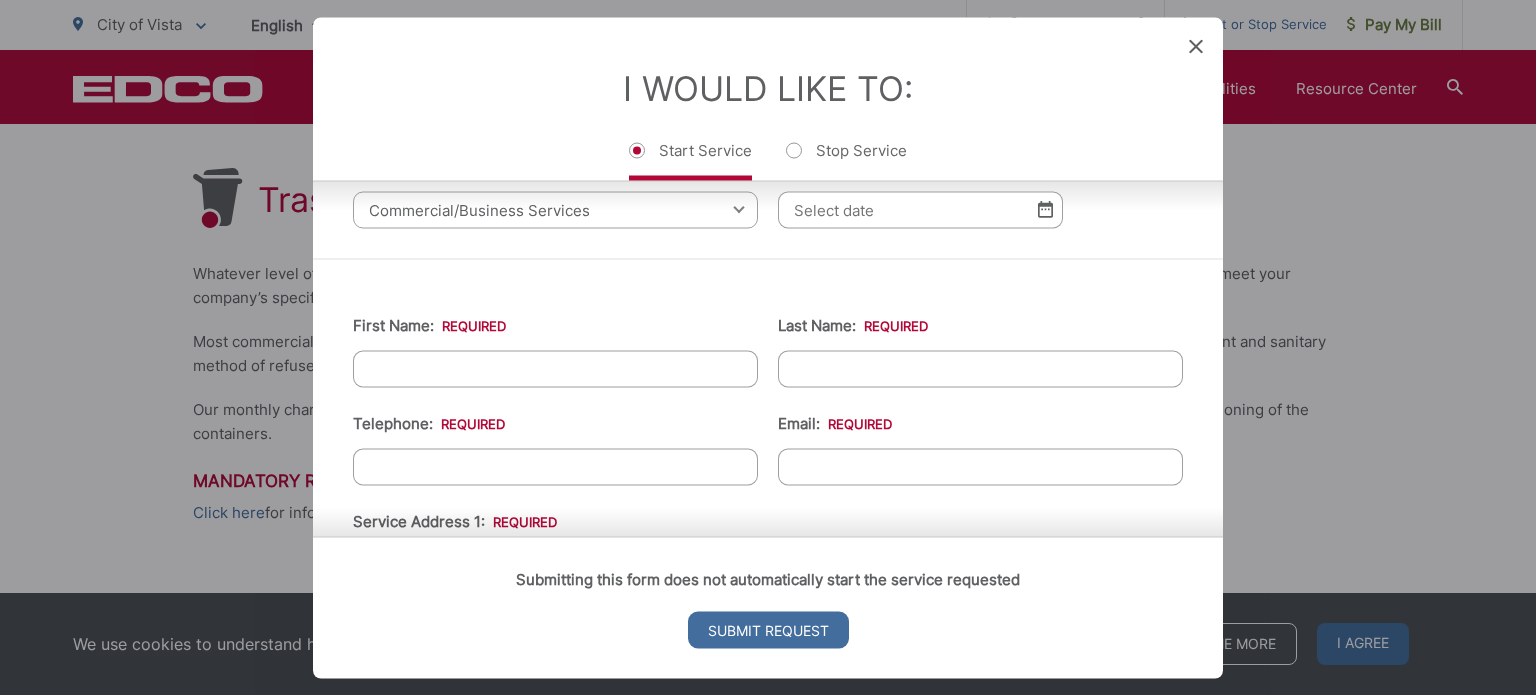 click on "Please complete the form below, then follow the instructions that follow.
Your Location: * Select your location Alpine [GEOGRAPHIC_DATA][PERSON_NAME][GEOGRAPHIC_DATA][GEOGRAPHIC_DATA] [GEOGRAPHIC_DATA] [GEOGRAPHIC_DATA] Corporate [GEOGRAPHIC_DATA] [GEOGRAPHIC_DATA] [GEOGRAPHIC_DATA] City of [GEOGRAPHIC_DATA] [GEOGRAPHIC_DATA] [GEOGRAPHIC_DATA] [GEOGRAPHIC_DATA] [GEOGRAPHIC_DATA] [GEOGRAPHIC_DATA] [GEOGRAPHIC_DATA] [GEOGRAPHIC_DATA] [GEOGRAPHIC_DATA] [GEOGRAPHIC_DATA] [GEOGRAPHIC_DATA][PERSON_NAME][GEOGRAPHIC_DATA] [GEOGRAPHIC_DATA] [GEOGRAPHIC_DATA] [GEOGRAPHIC_DATA] [GEOGRAPHIC_DATA] [GEOGRAPHIC_DATA] [GEOGRAPHIC_DATA] [GEOGRAPHIC_DATA] [GEOGRAPHIC_DATA] [GEOGRAPHIC_DATA] [GEOGRAPHIC_DATA] [GEOGRAPHIC_DATA] [GEOGRAPHIC_DATA] [GEOGRAPHIC_DATA] [GEOGRAPHIC_DATA] [GEOGRAPHIC_DATA] [GEOGRAPHIC_DATA] [GEOGRAPHIC_DATA] [GEOGRAPHIC_DATA] [GEOGRAPHIC_DATA] [GEOGRAPHIC_DATA] [GEOGRAPHIC_DATA] [GEOGRAPHIC_DATA] [GEOGRAPHIC_DATA] [GEOGRAPHIC_DATA] [GEOGRAPHIC_DATA] City of [GEOGRAPHIC_DATA] [GEOGRAPHIC_DATA] Select your location Alpine [GEOGRAPHIC_DATA][PERSON_NAME][GEOGRAPHIC_DATA] [GEOGRAPHIC_DATA] [GEOGRAPHIC_DATA] [GEOGRAPHIC_DATA] [GEOGRAPHIC_DATA] of [GEOGRAPHIC_DATA] [GEOGRAPHIC_DATA] [GEOGRAPHIC_DATA] [GEOGRAPHIC_DATA] [GEOGRAPHIC_DATA] [GEOGRAPHIC_DATA] [GEOGRAPHIC_DATA] [GEOGRAPHIC_DATA] [GEOGRAPHIC_DATA] [GEOGRAPHIC_DATA] [GEOGRAPHIC_DATA][PERSON_NAME][GEOGRAPHIC_DATA] [GEOGRAPHIC_DATA] [GEOGRAPHIC_DATA] * *" at bounding box center (768, 120) 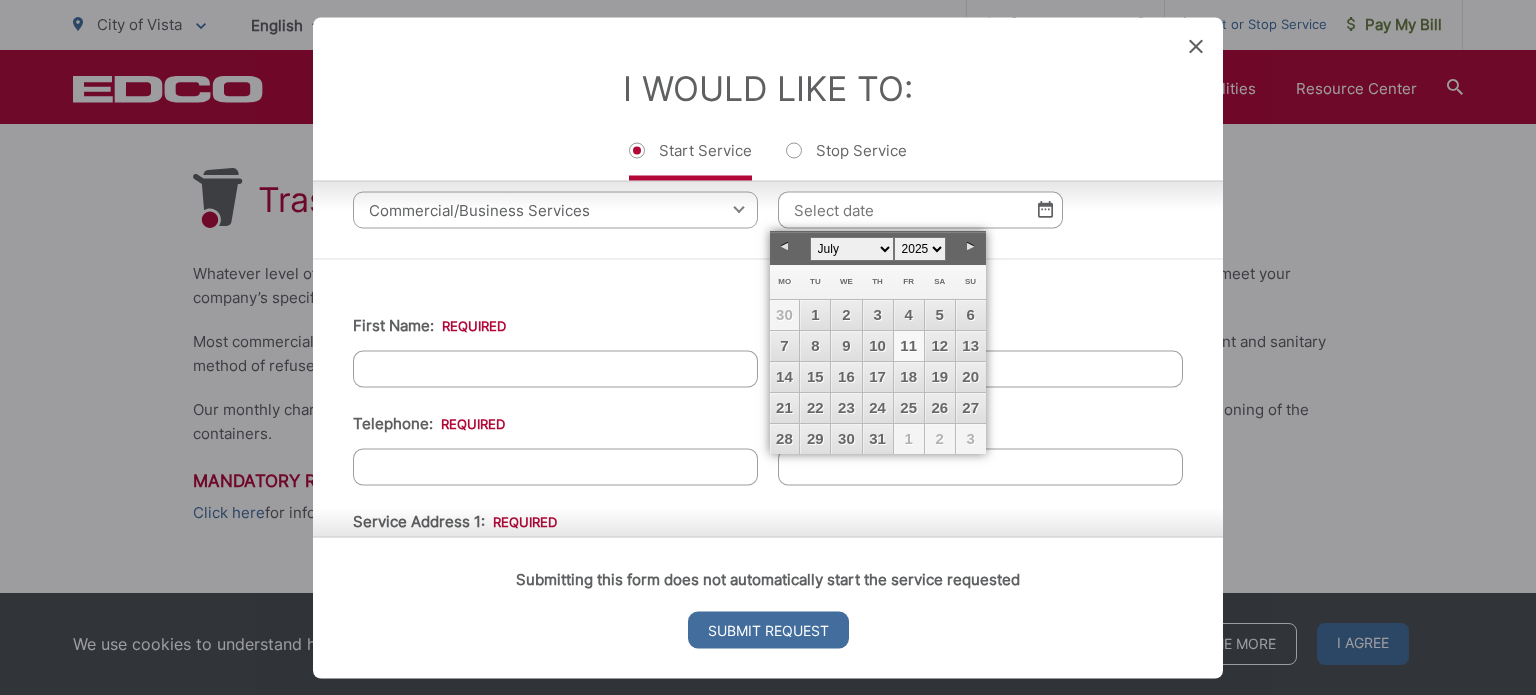 click on "11" at bounding box center [909, 346] 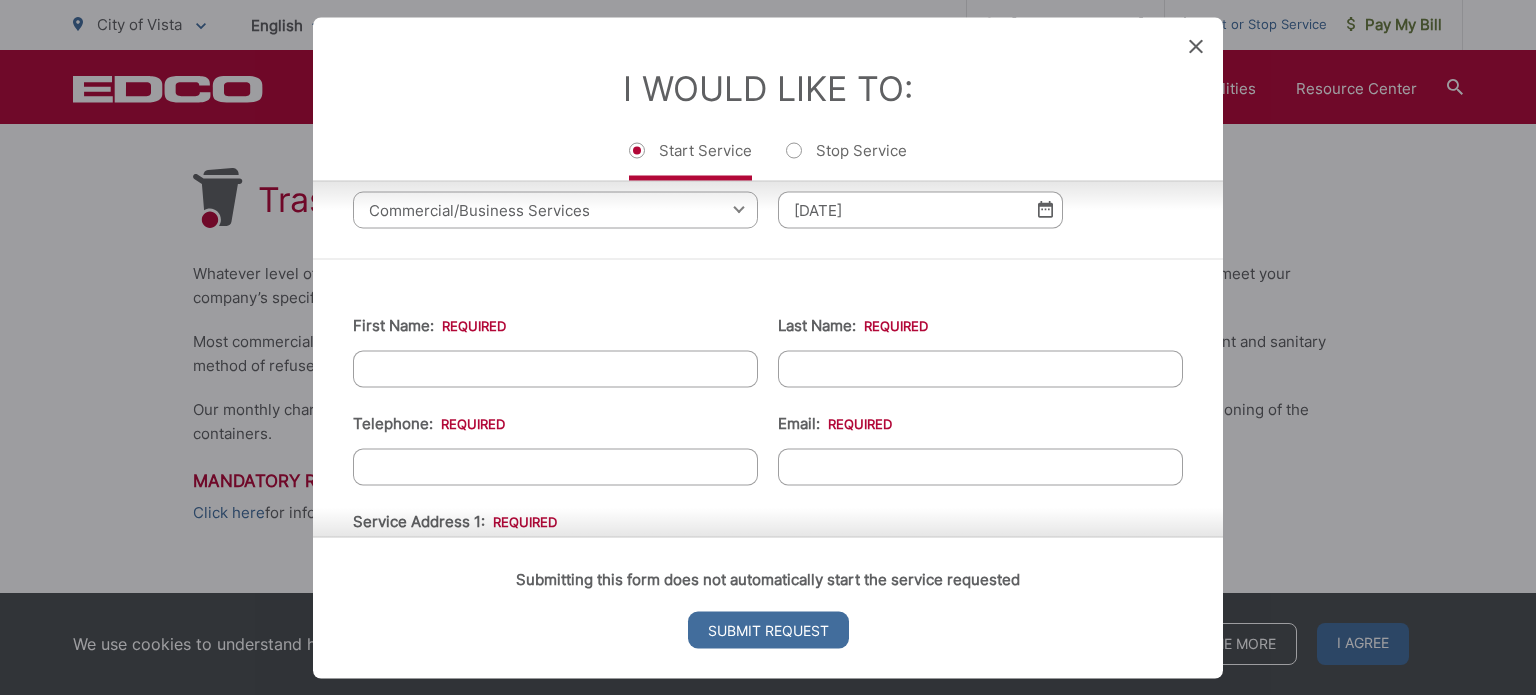 click on "First Name: *" at bounding box center [555, 368] 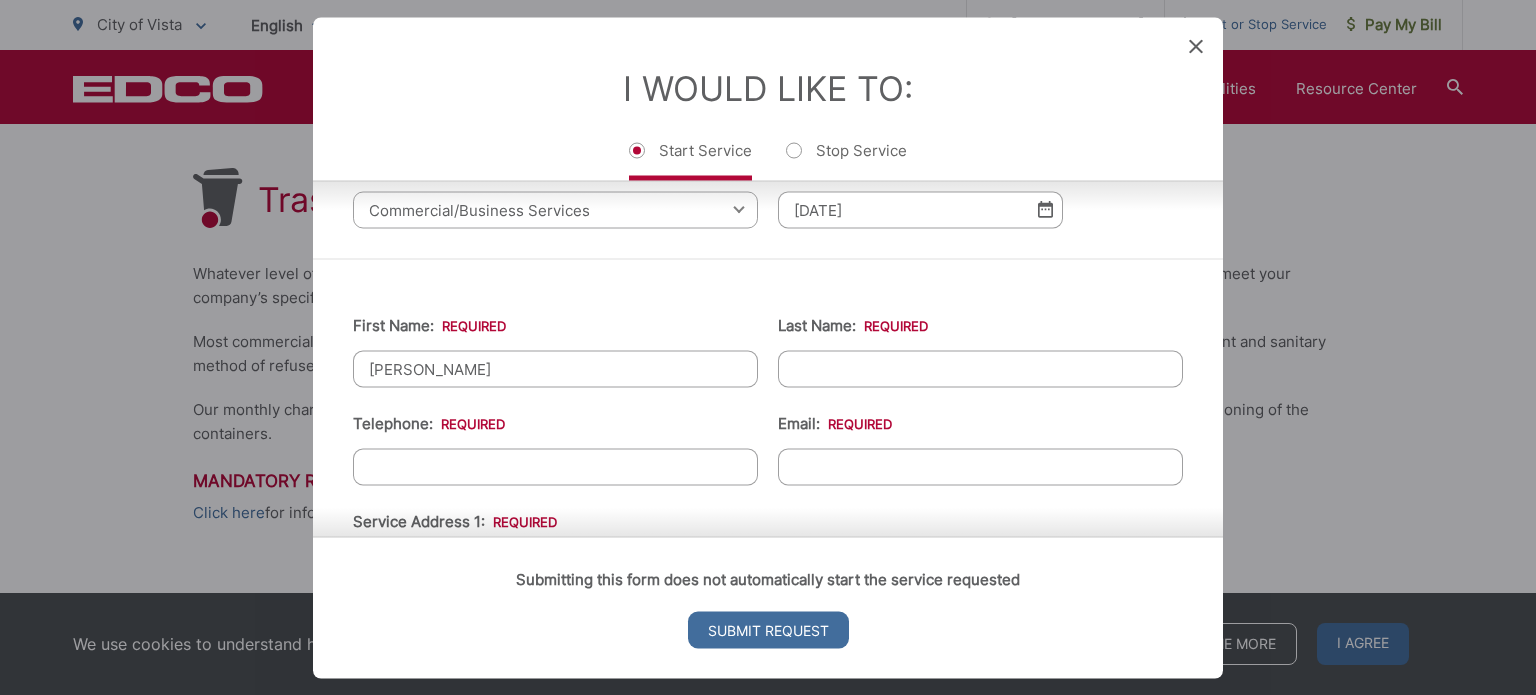 type on "[PERSON_NAME]" 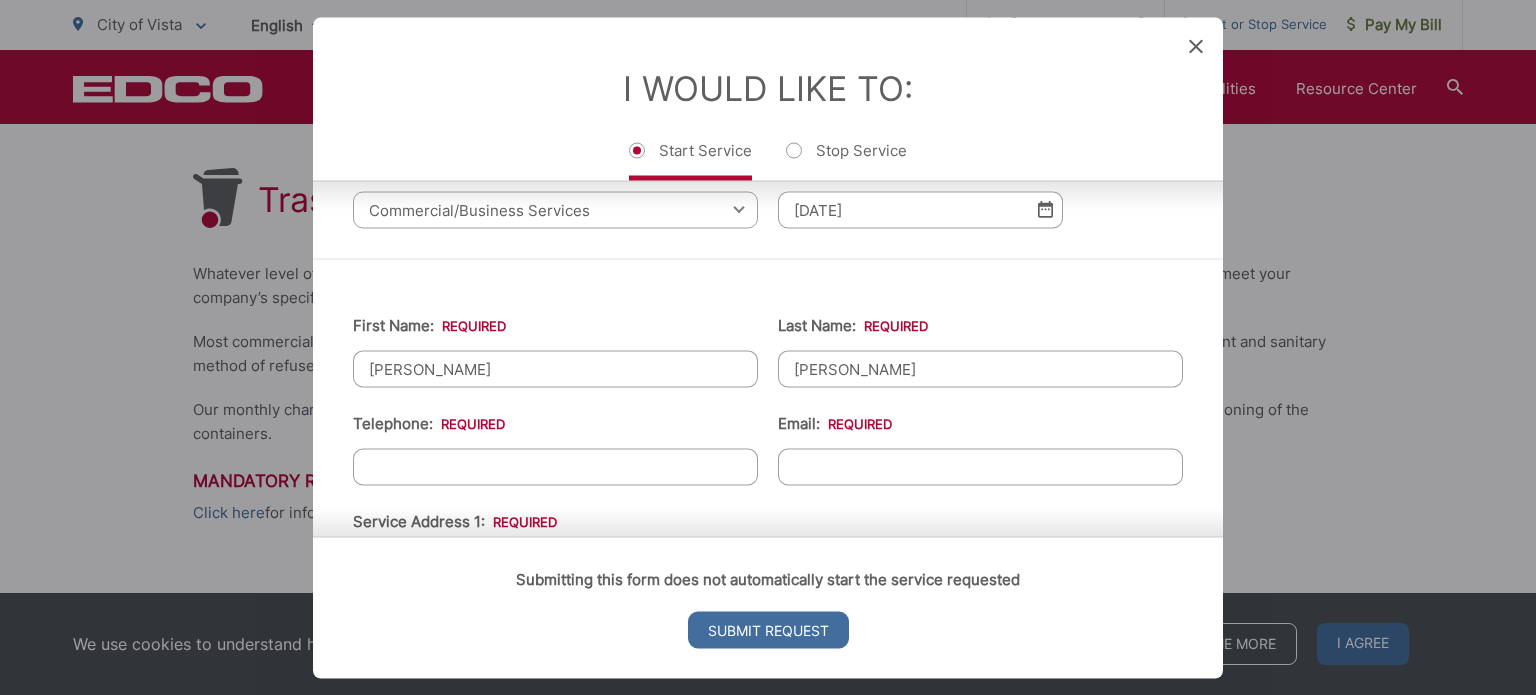 type on "[PERSON_NAME]" 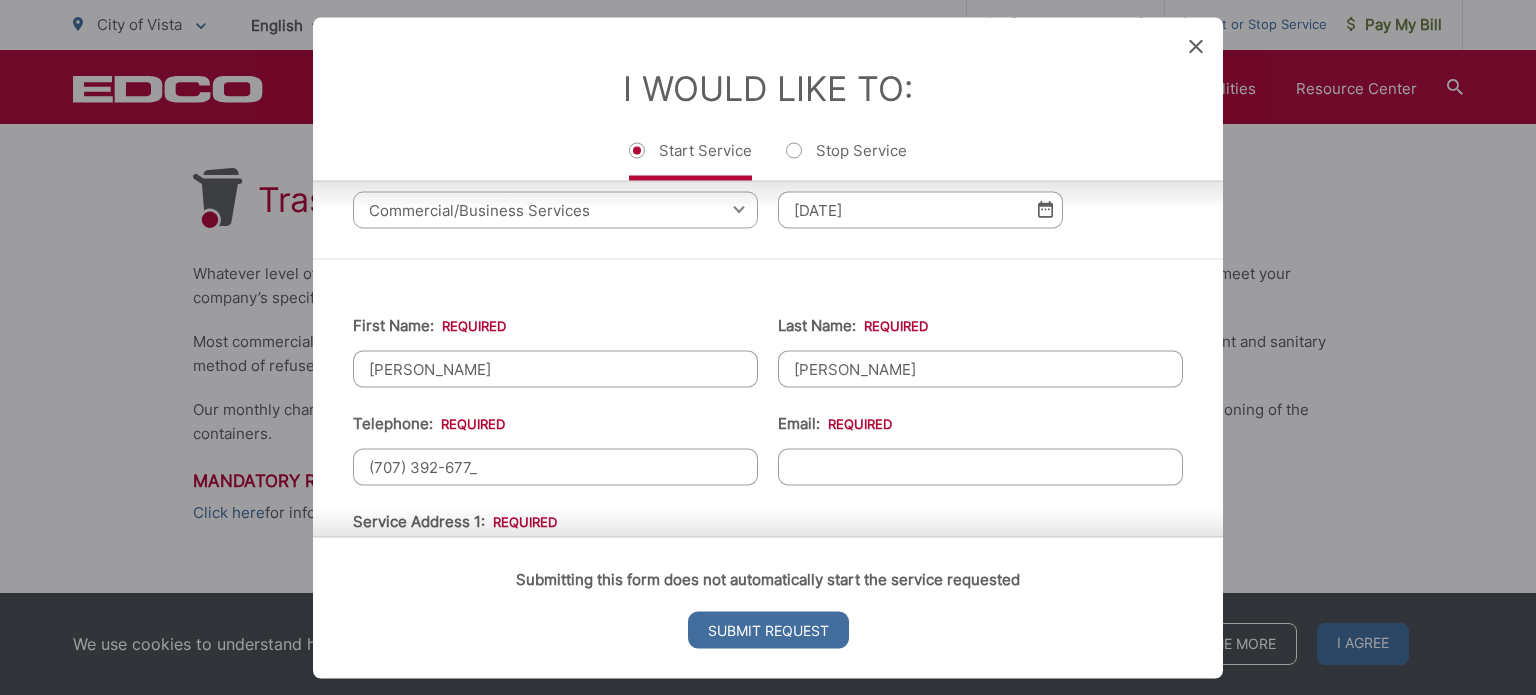 type on "[PHONE_NUMBER]" 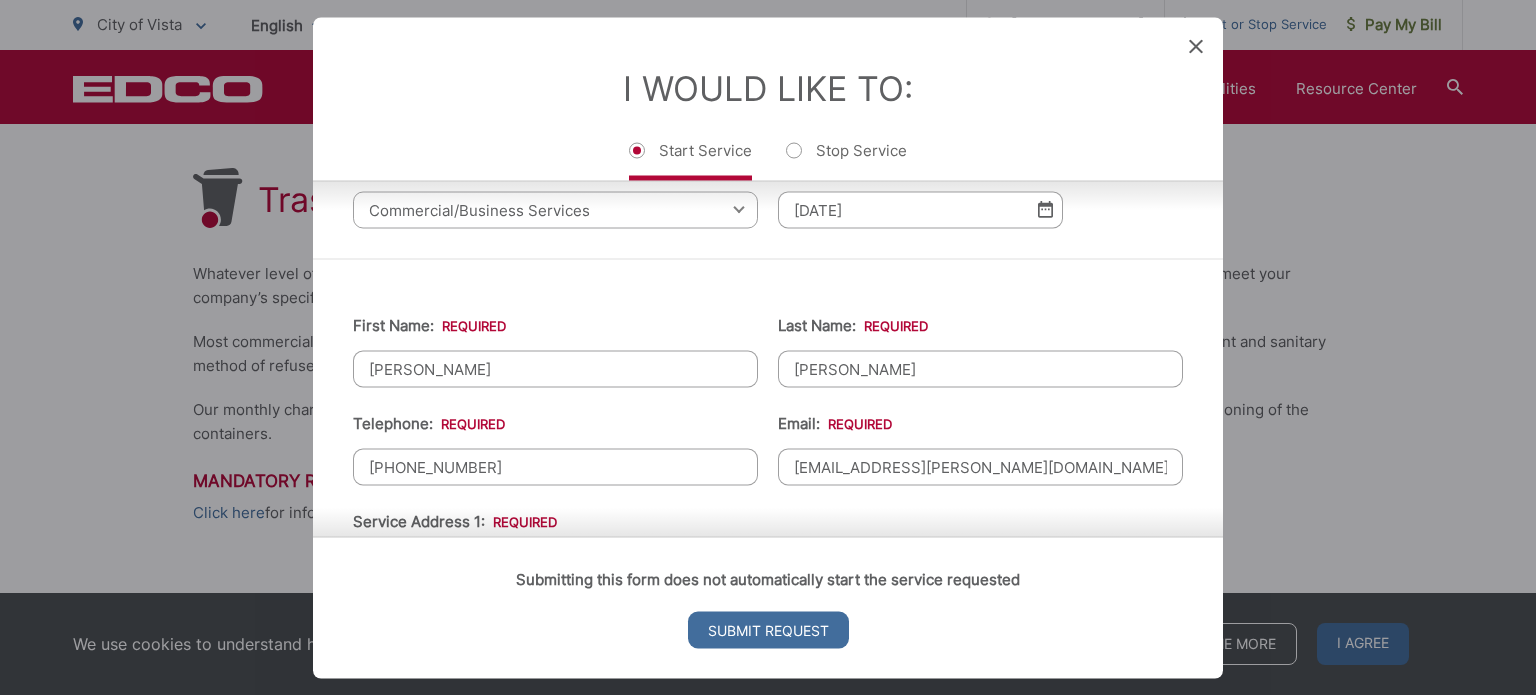 type on "[EMAIL_ADDRESS][PERSON_NAME][DOMAIN_NAME]" 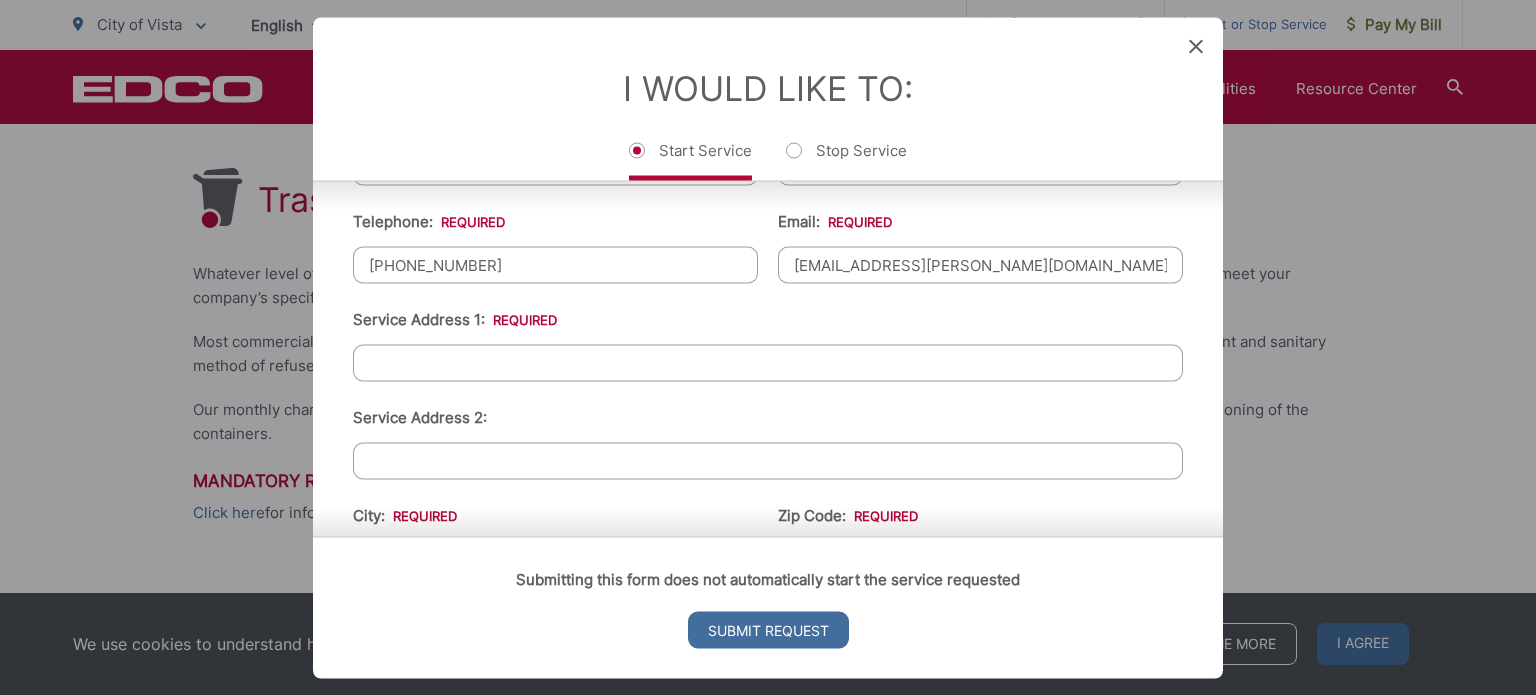 paste on "[STREET_ADDRESS]" 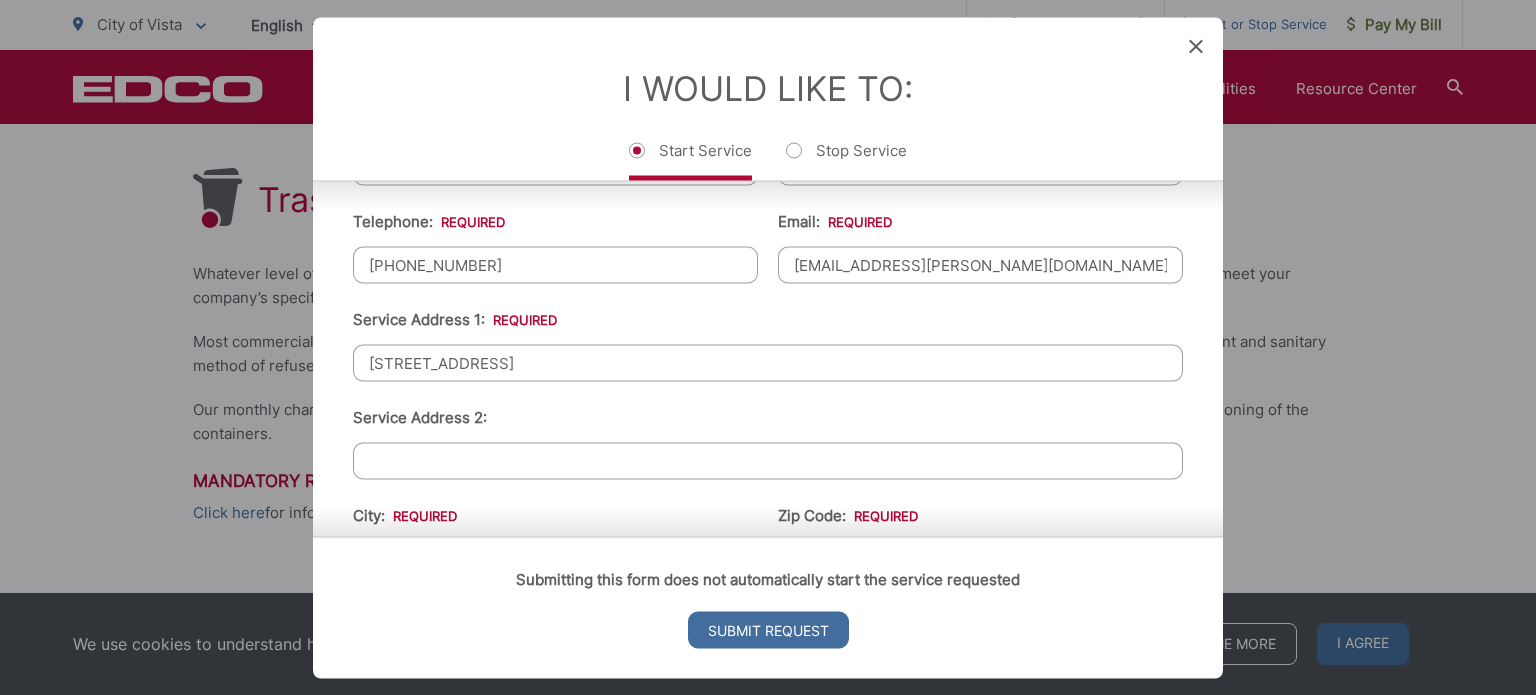 drag, startPoint x: 645, startPoint y: 355, endPoint x: 463, endPoint y: 355, distance: 182 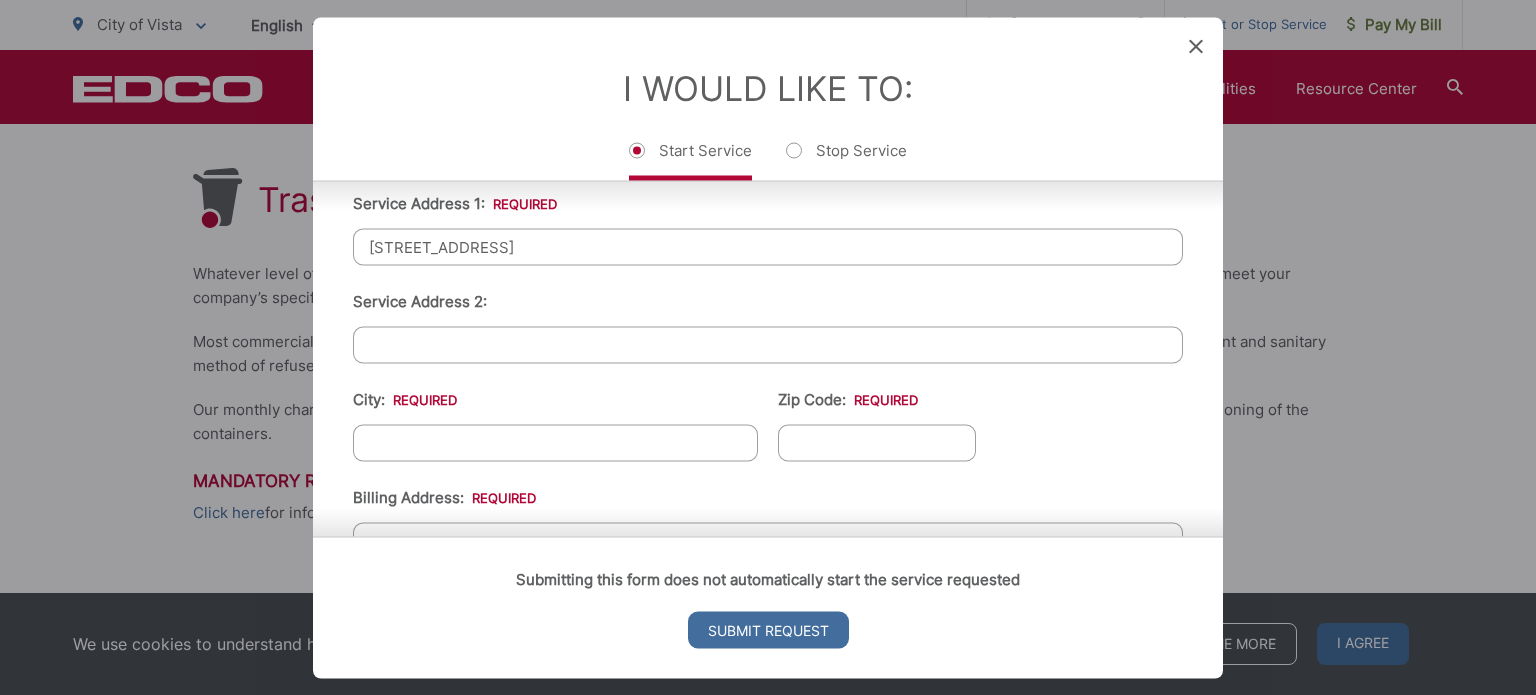 type on "[STREET_ADDRESS]" 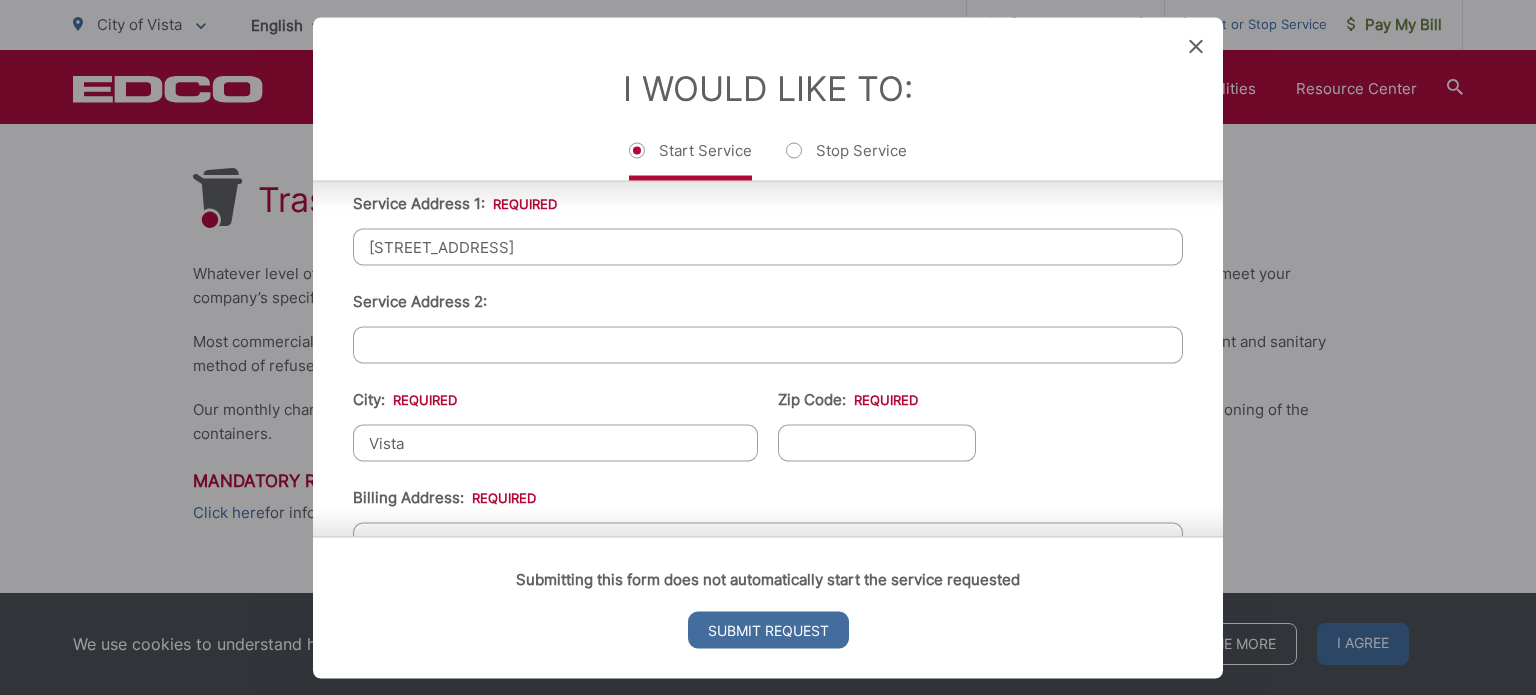 type on "Vista" 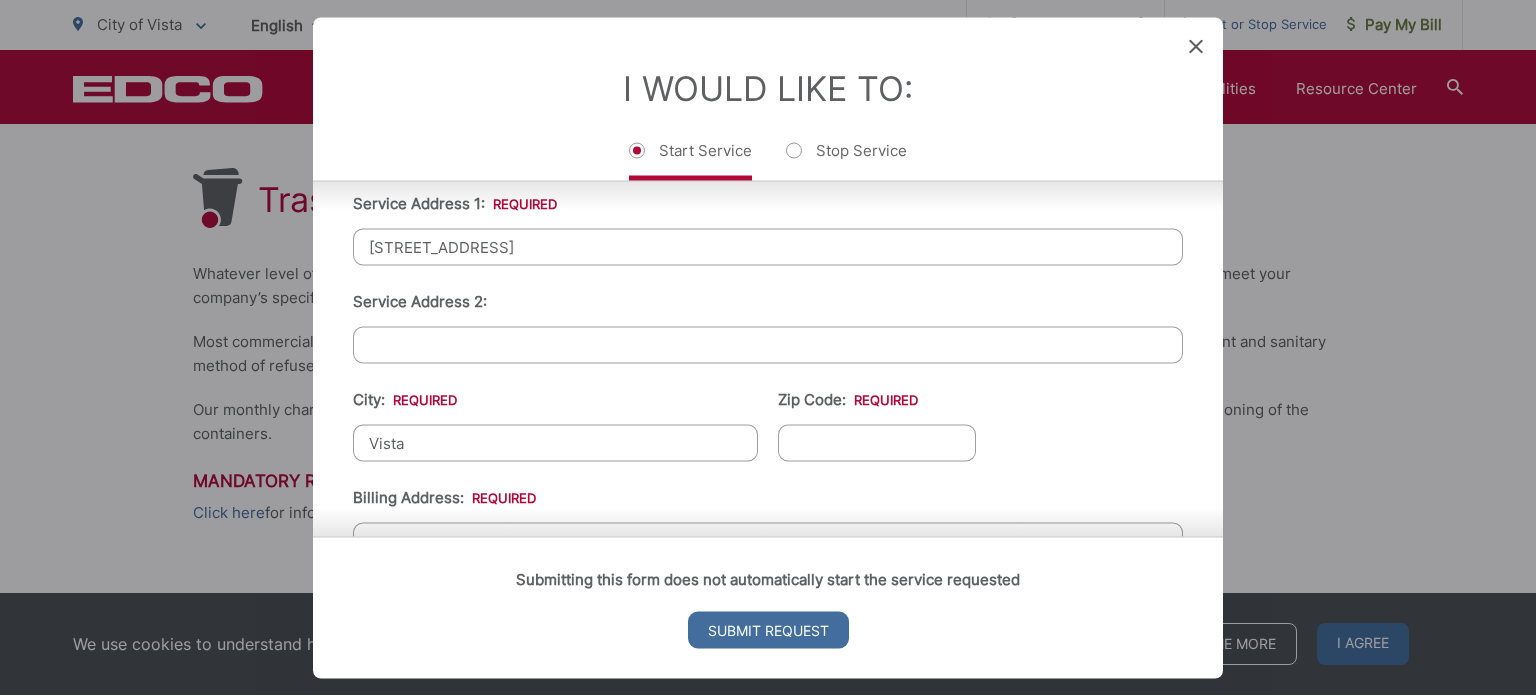 paste on "[STREET_ADDRESS]" 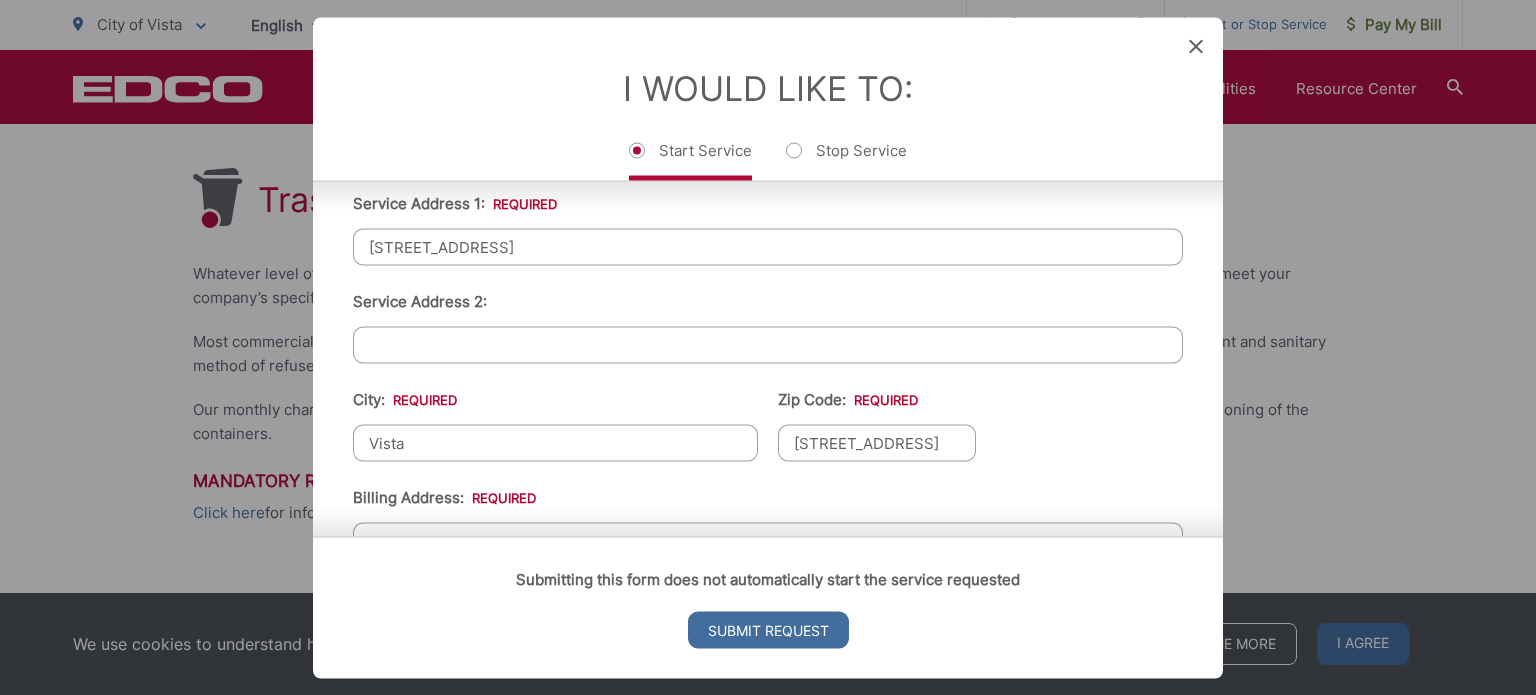 scroll, scrollTop: 0, scrollLeft: 55, axis: horizontal 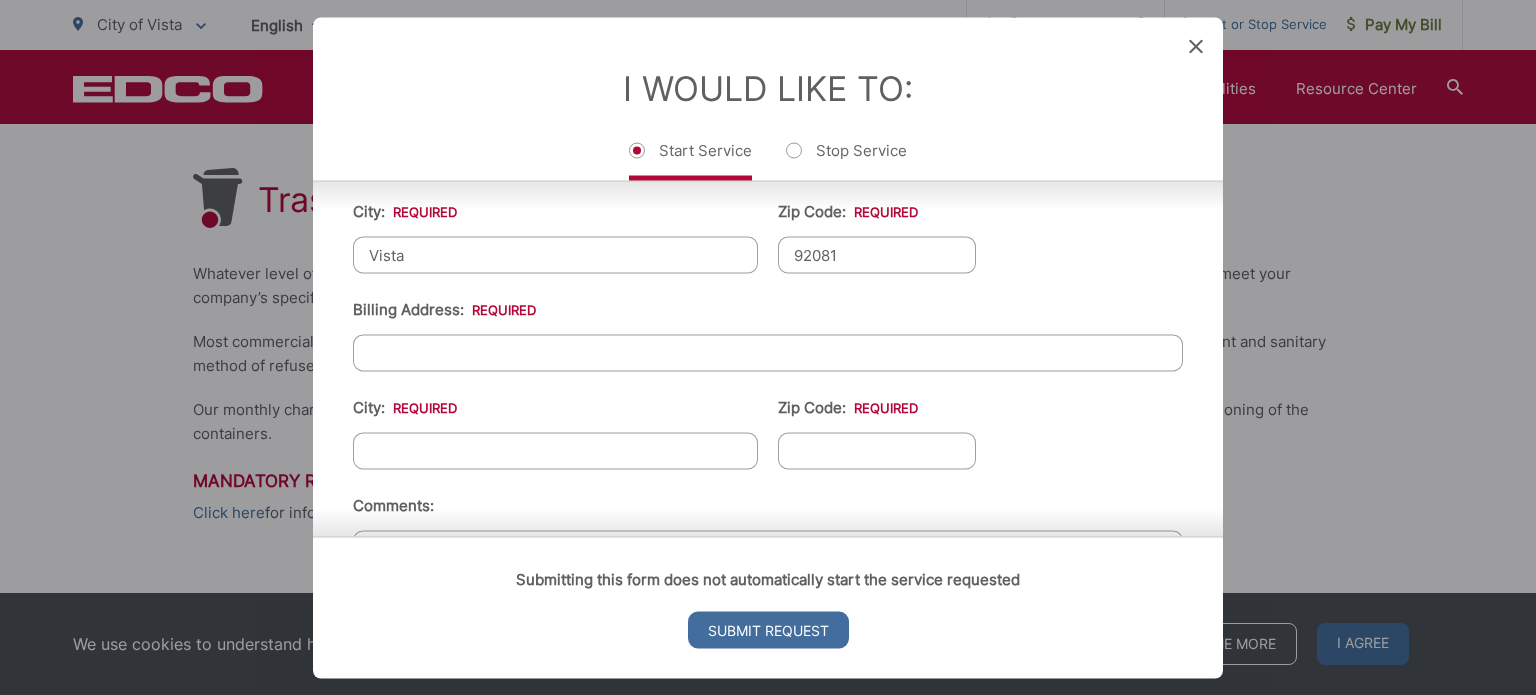 type on "92081" 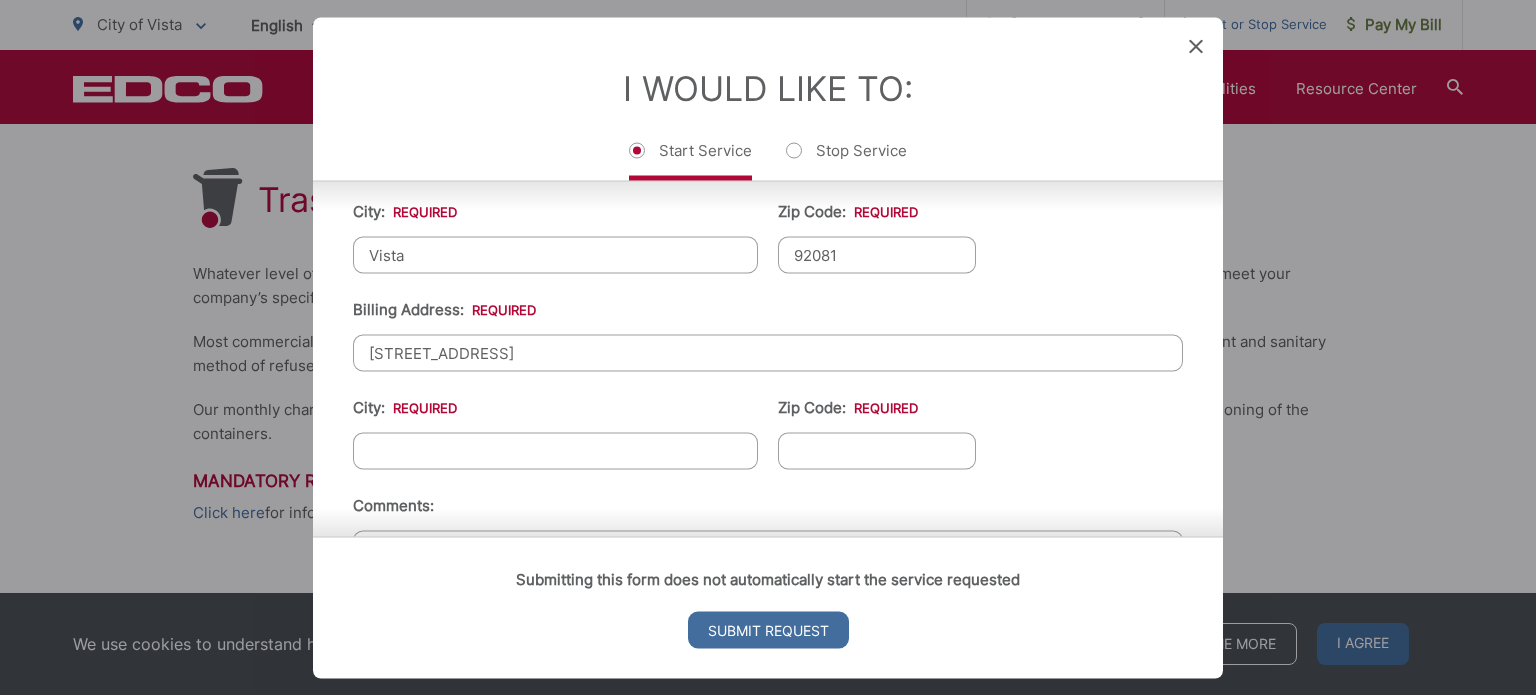 drag, startPoint x: 602, startPoint y: 344, endPoint x: 464, endPoint y: 347, distance: 138.03261 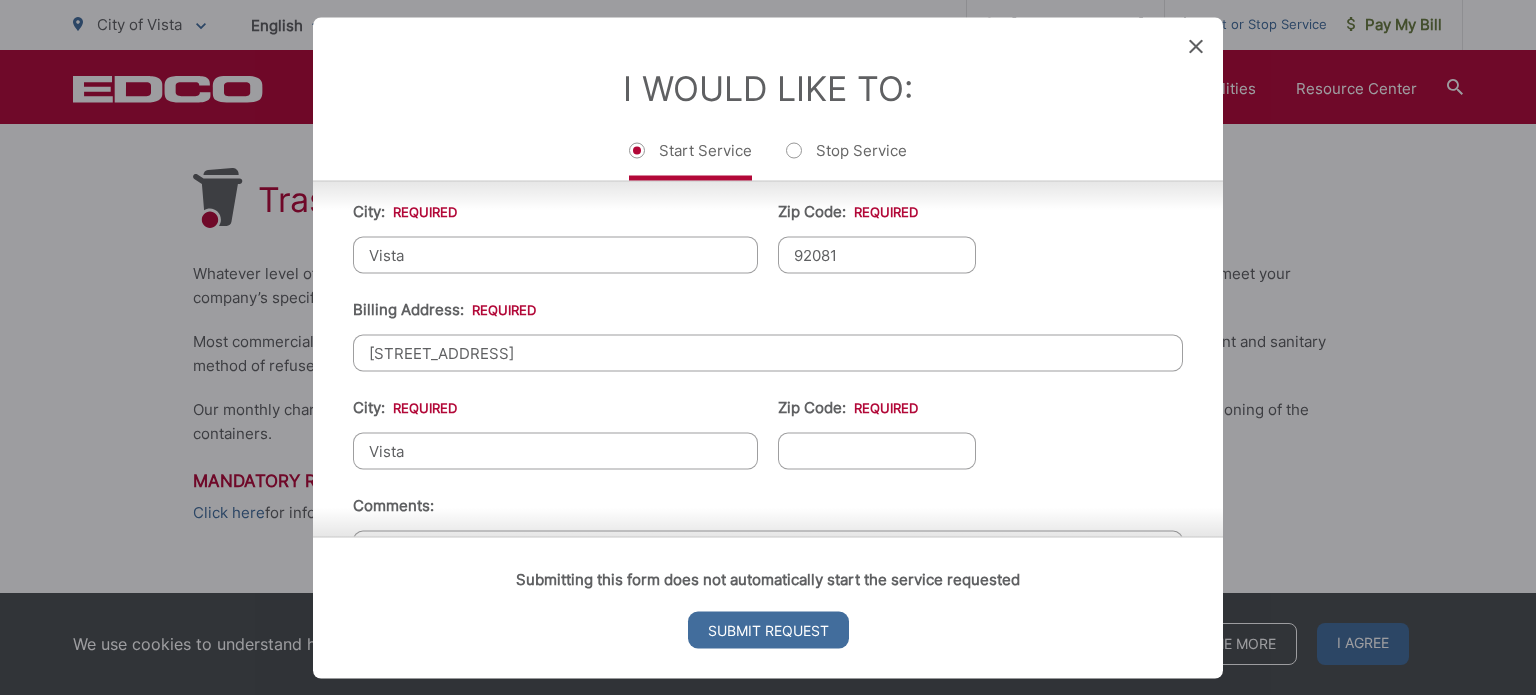 type on "Vista" 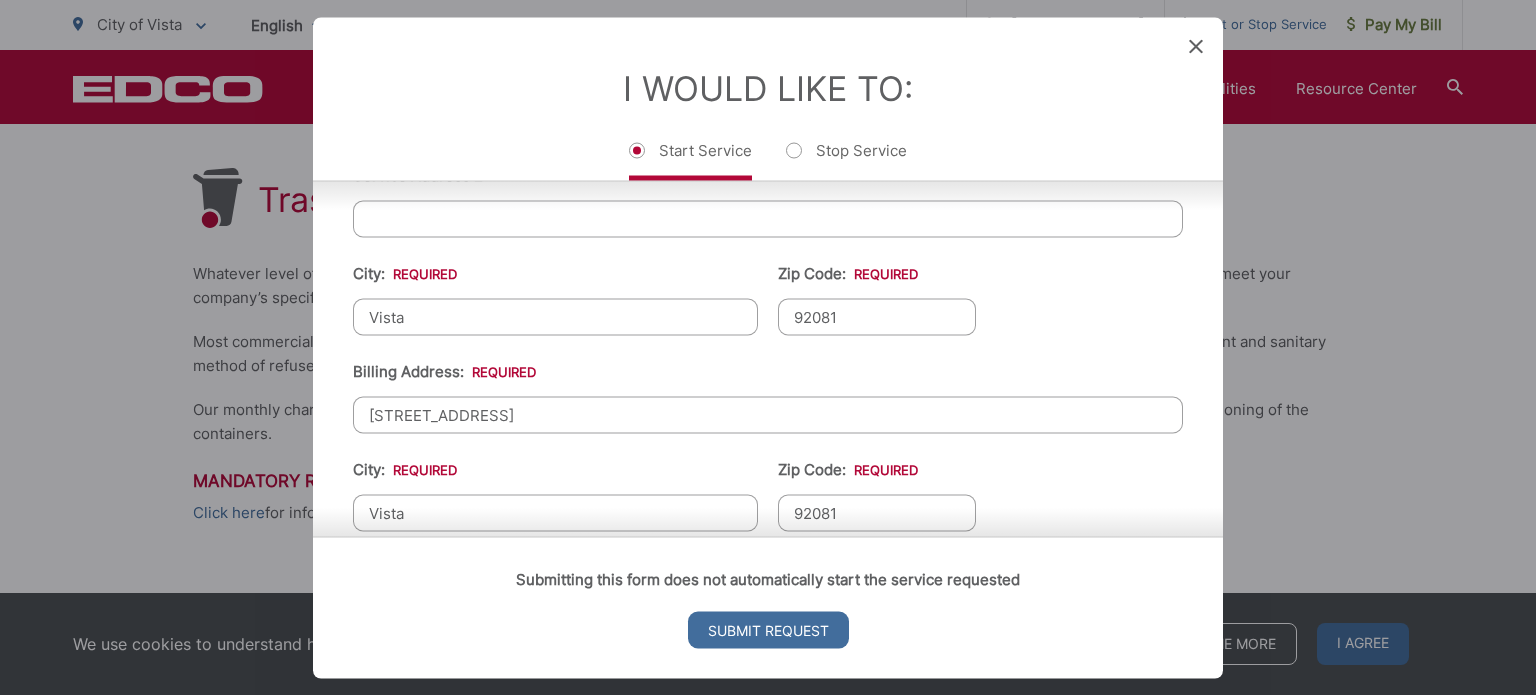 scroll, scrollTop: 848, scrollLeft: 0, axis: vertical 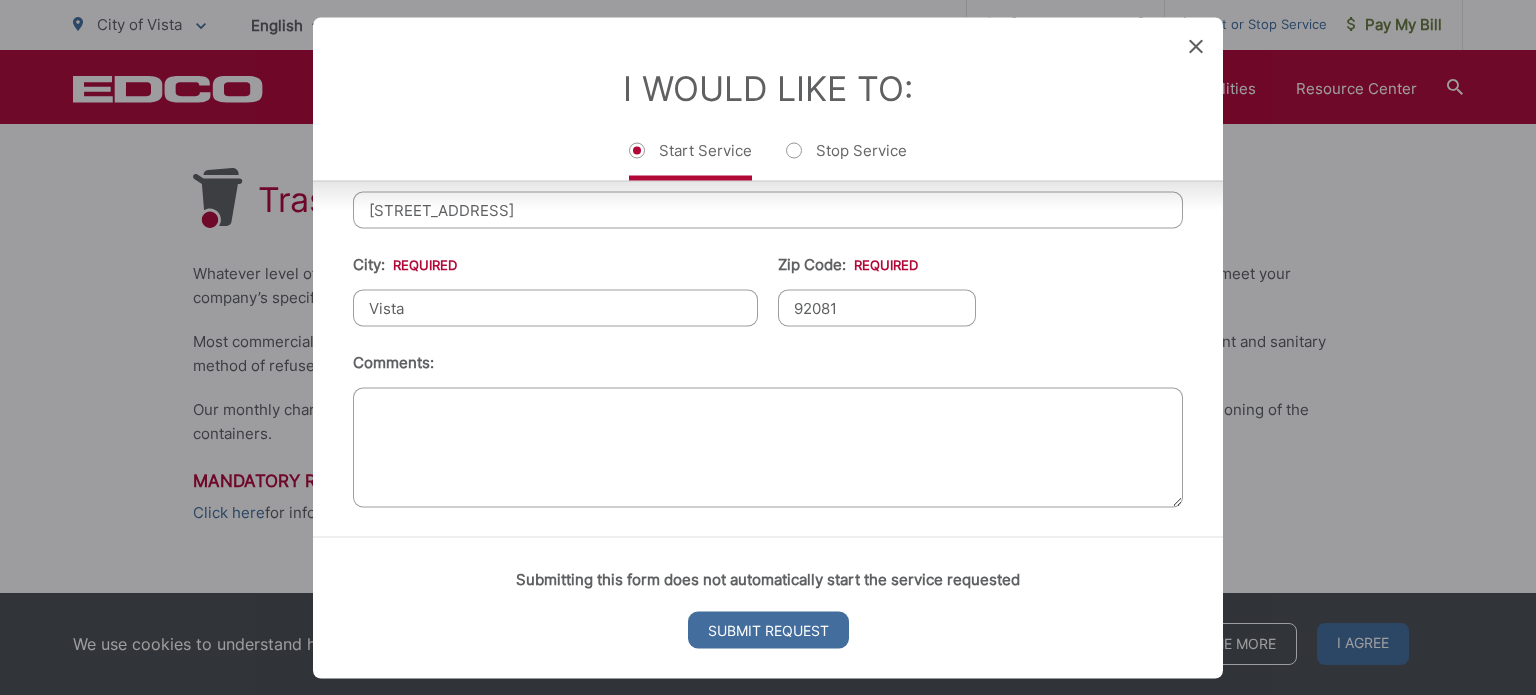 type on "92081" 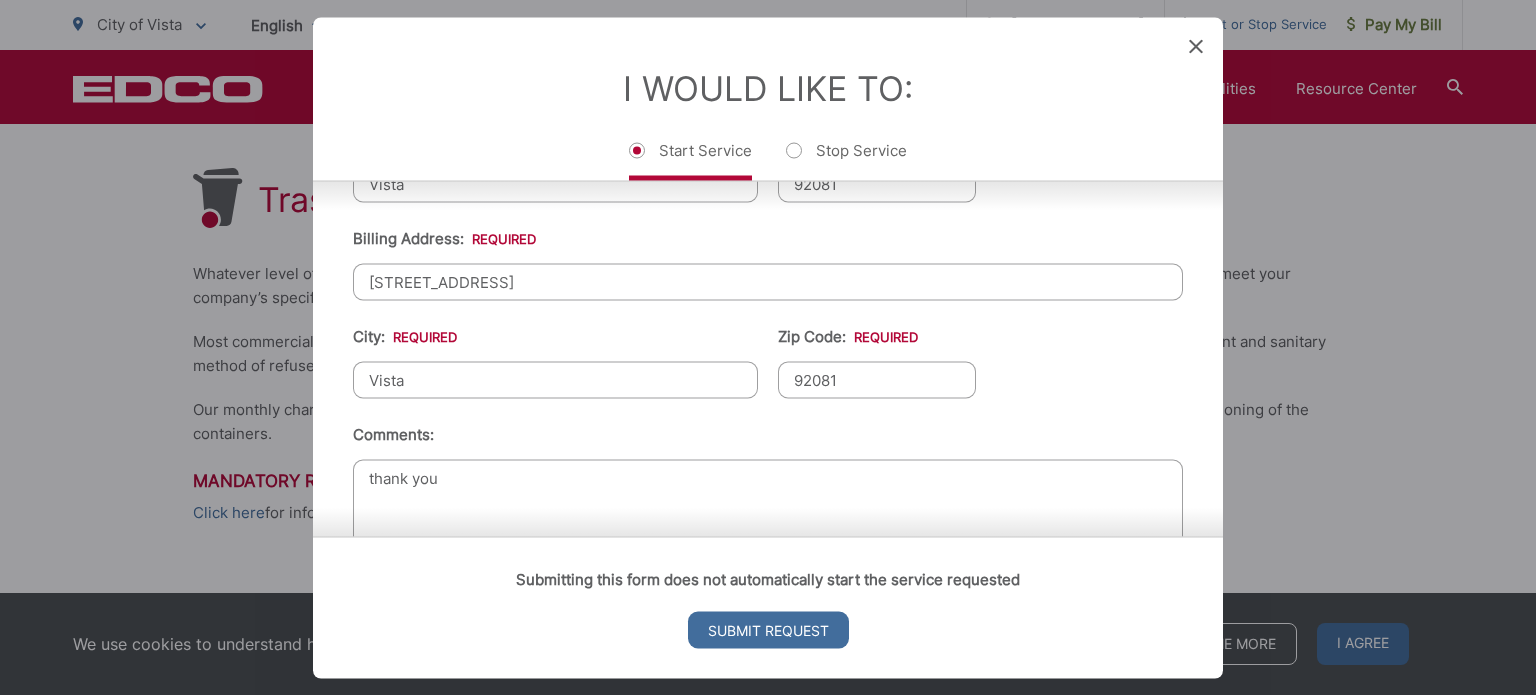scroll, scrollTop: 848, scrollLeft: 0, axis: vertical 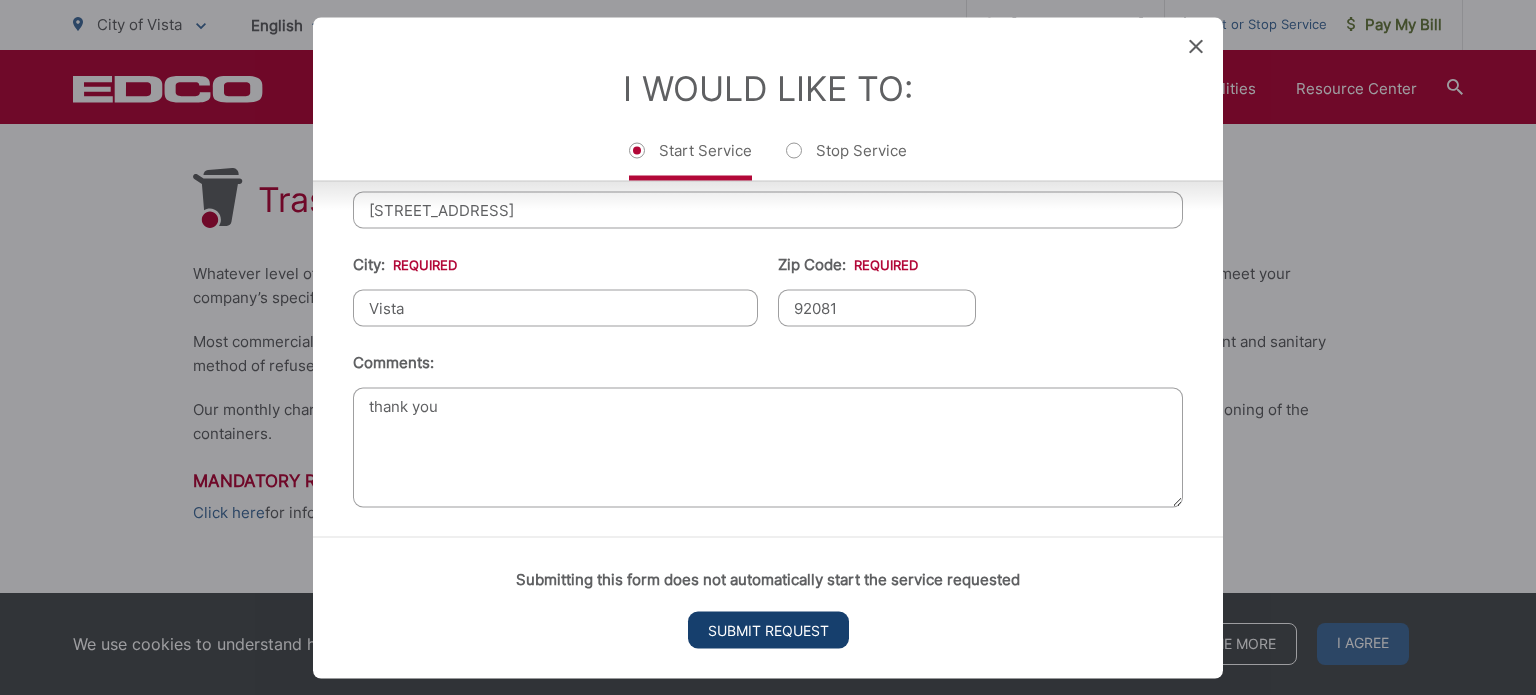 type on "thank you" 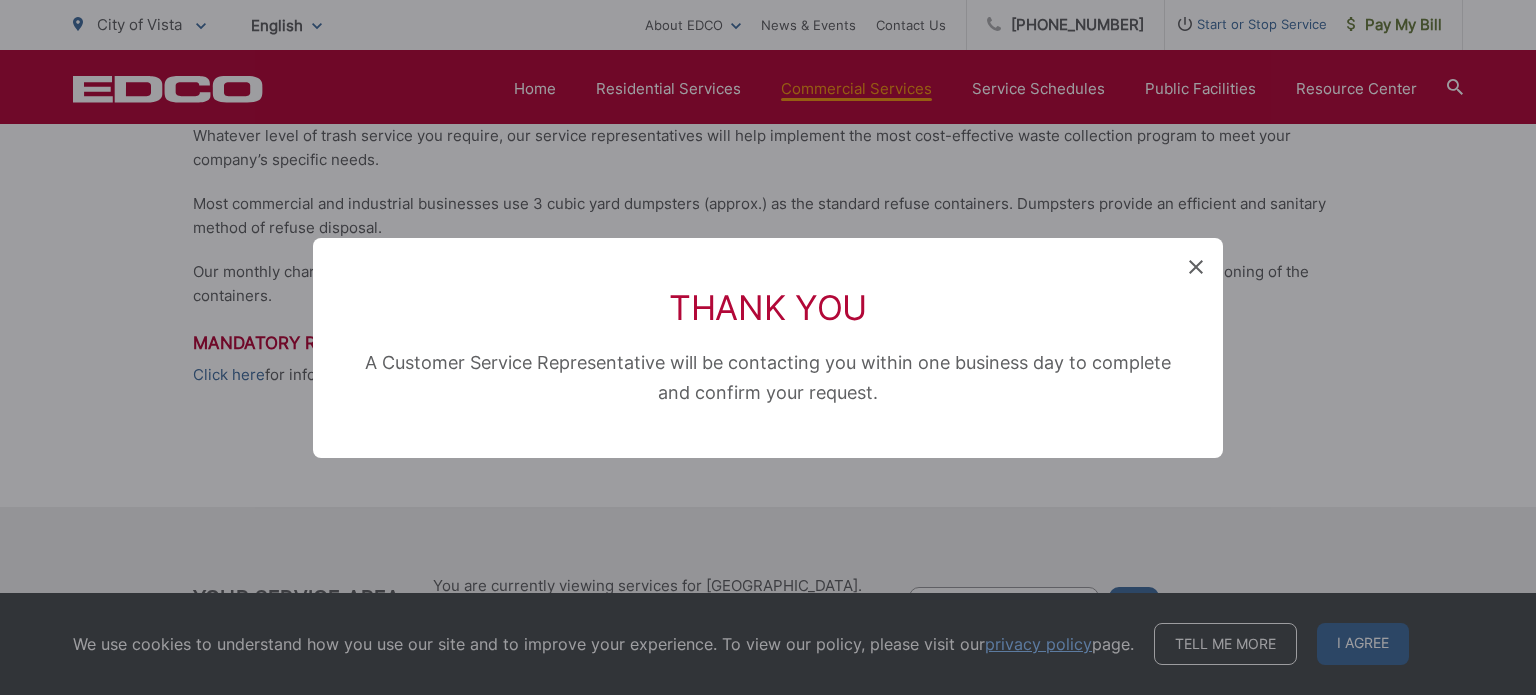 scroll, scrollTop: 0, scrollLeft: 0, axis: both 